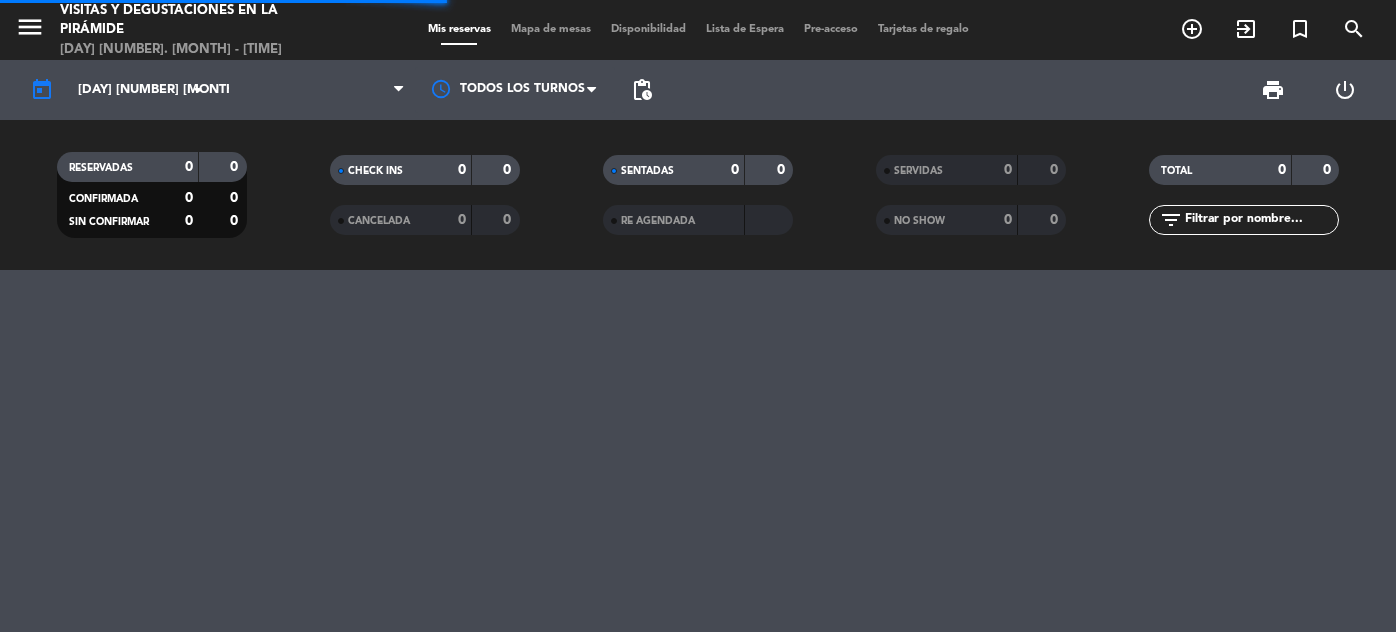 scroll, scrollTop: 0, scrollLeft: 0, axis: both 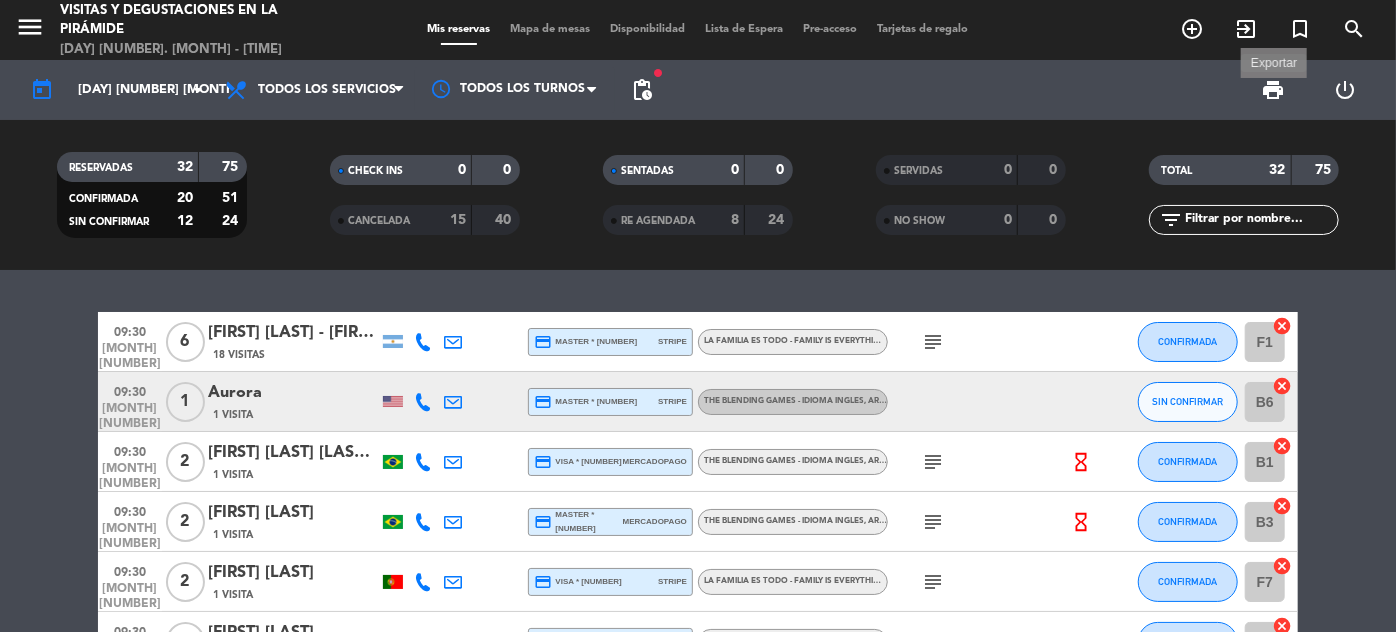 click on "print" at bounding box center (1273, 90) 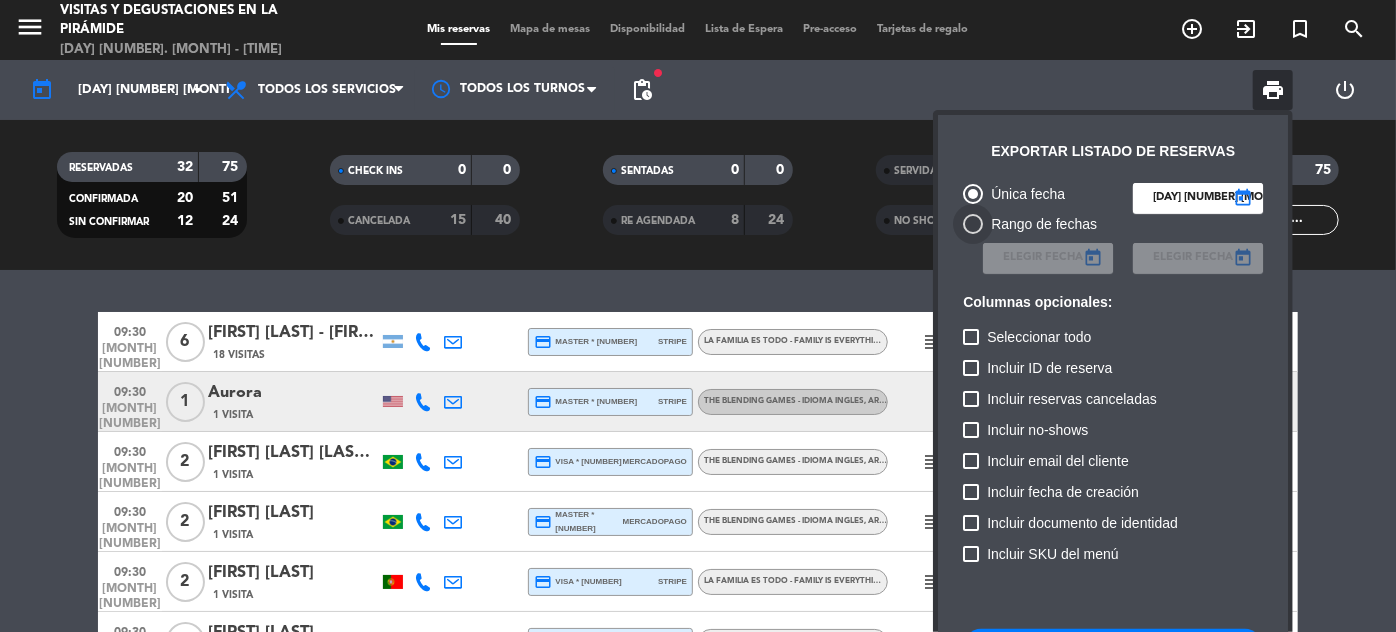 click on "Rango de fechas" at bounding box center (1040, 224) 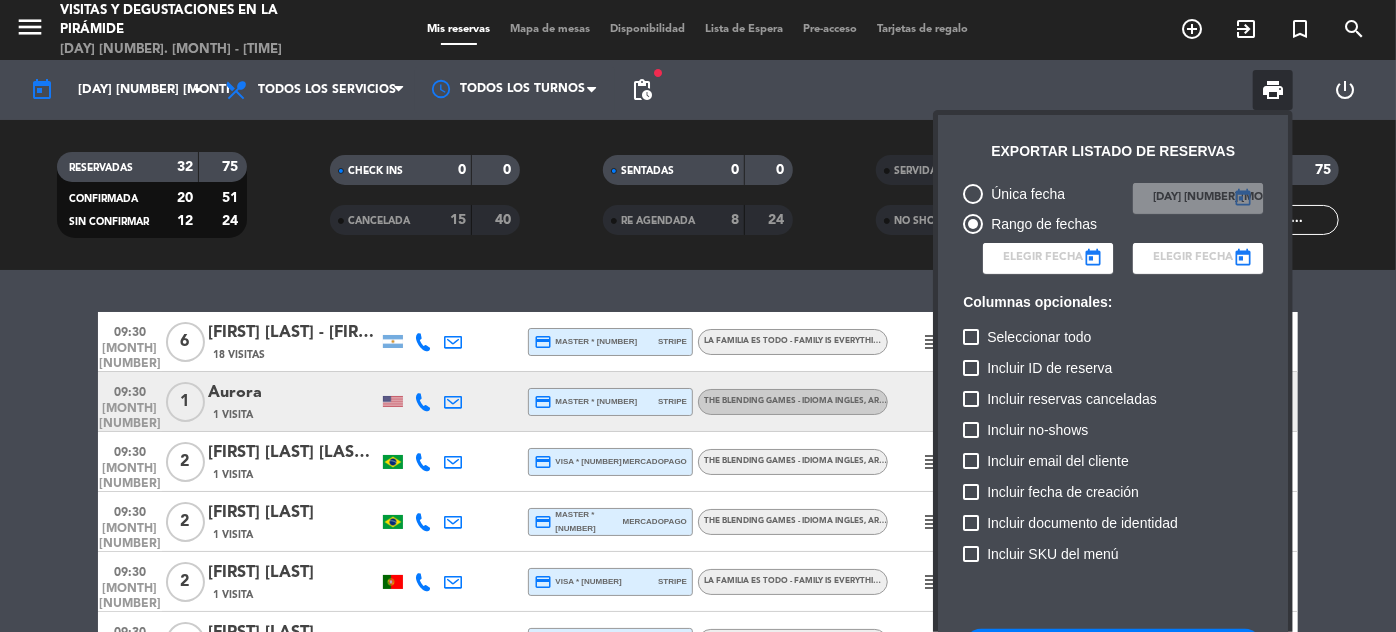click on "Elegir Fecha" at bounding box center (1043, 258) 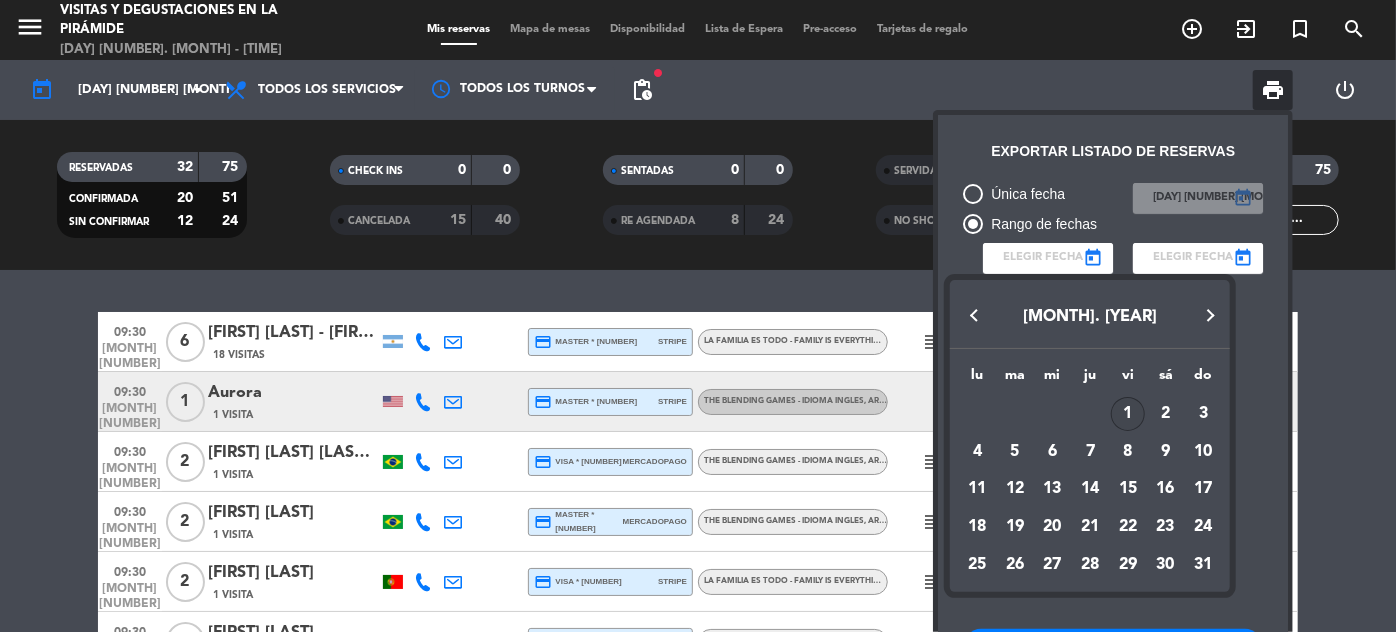 click at bounding box center (975, 315) 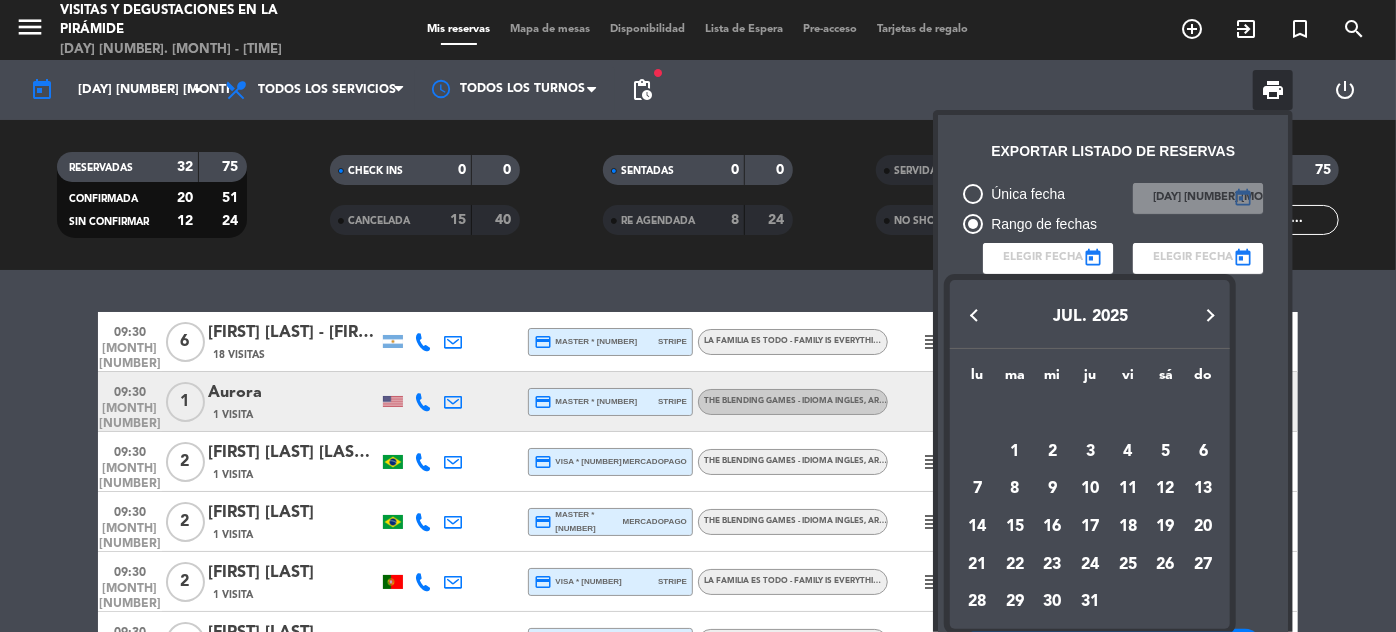 click at bounding box center (975, 315) 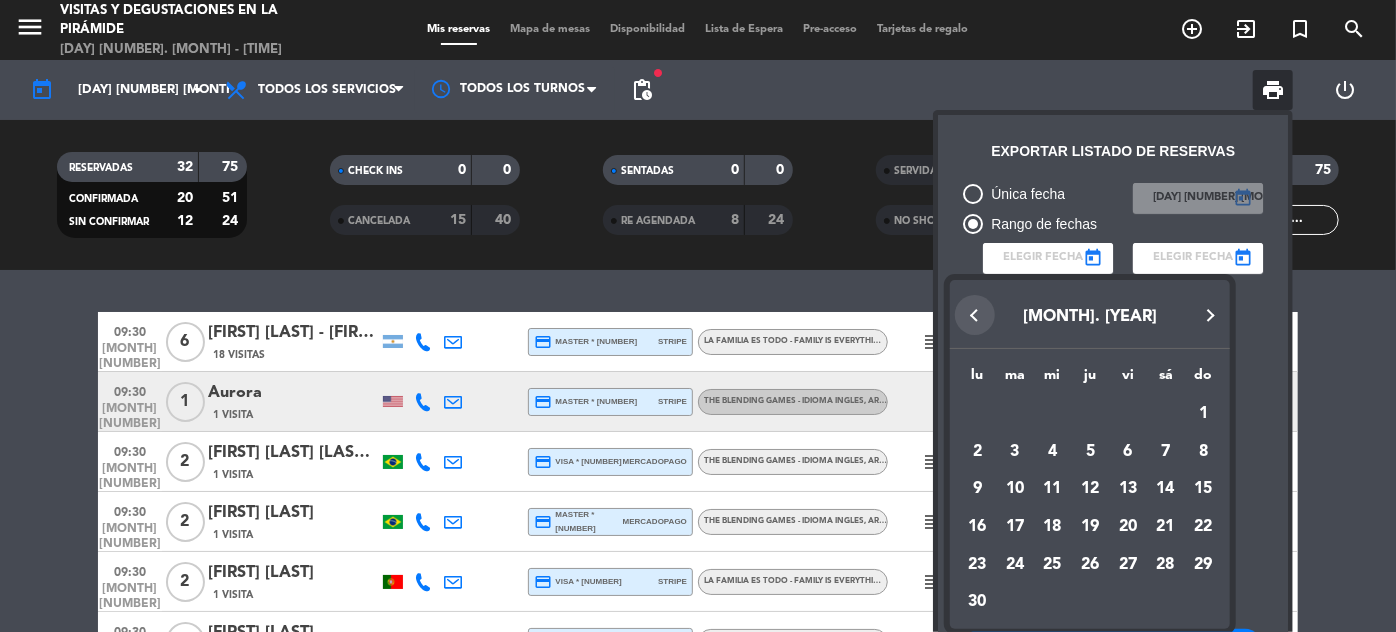 click at bounding box center (975, 315) 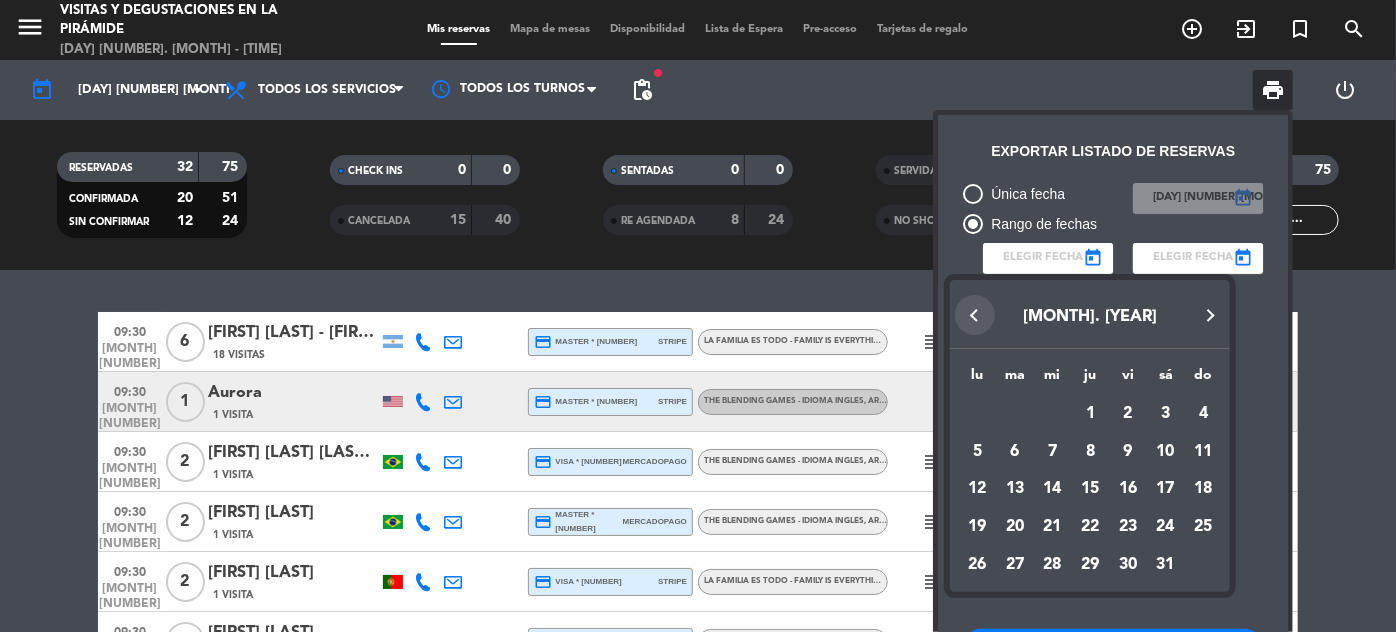 click at bounding box center (975, 315) 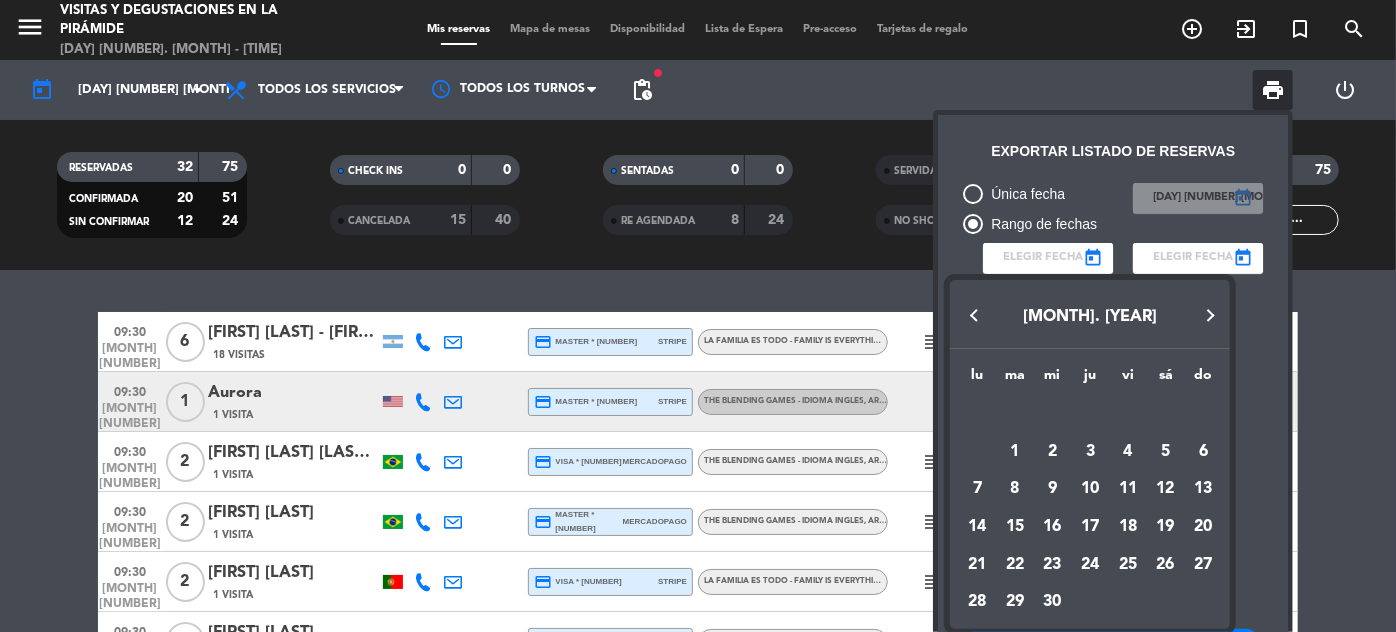 click at bounding box center [975, 315] 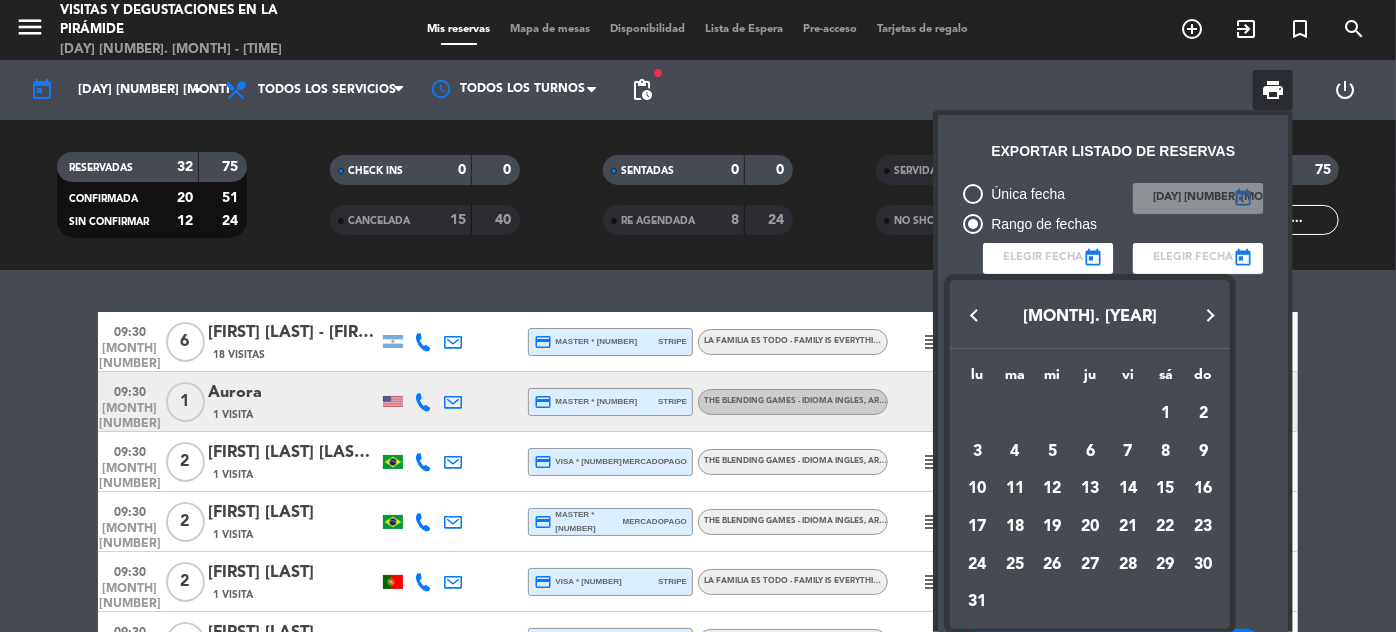 click at bounding box center [975, 315] 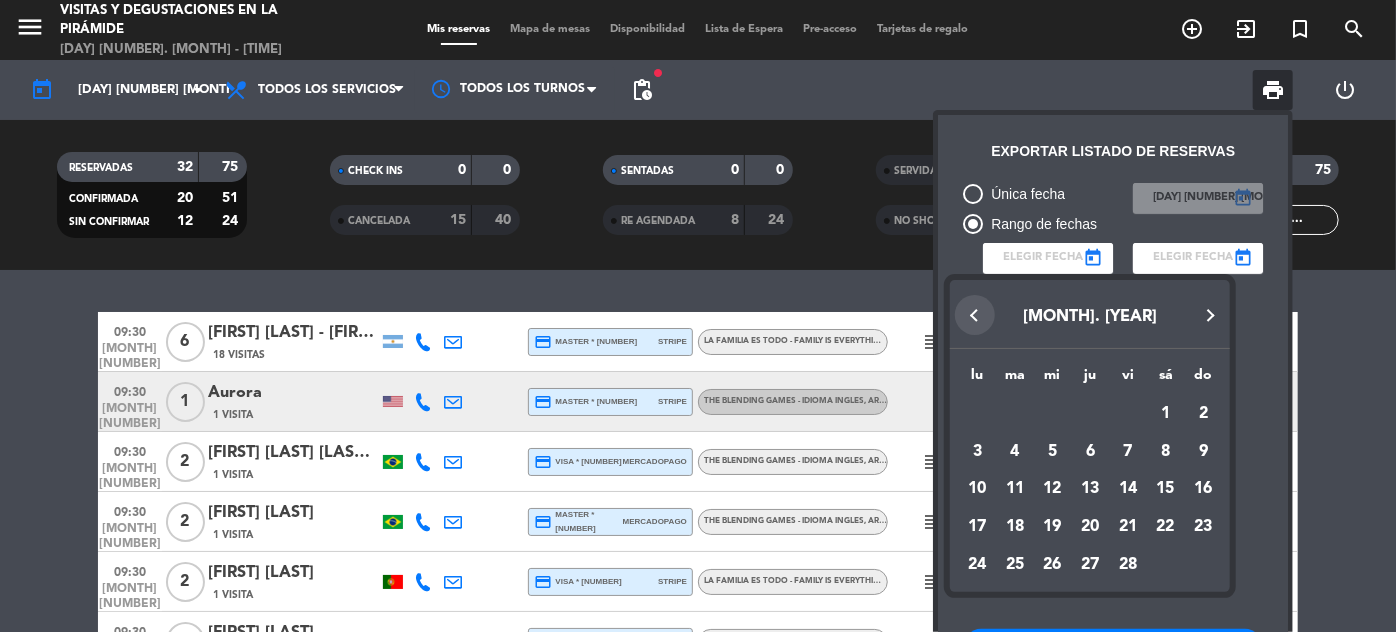 click at bounding box center (975, 315) 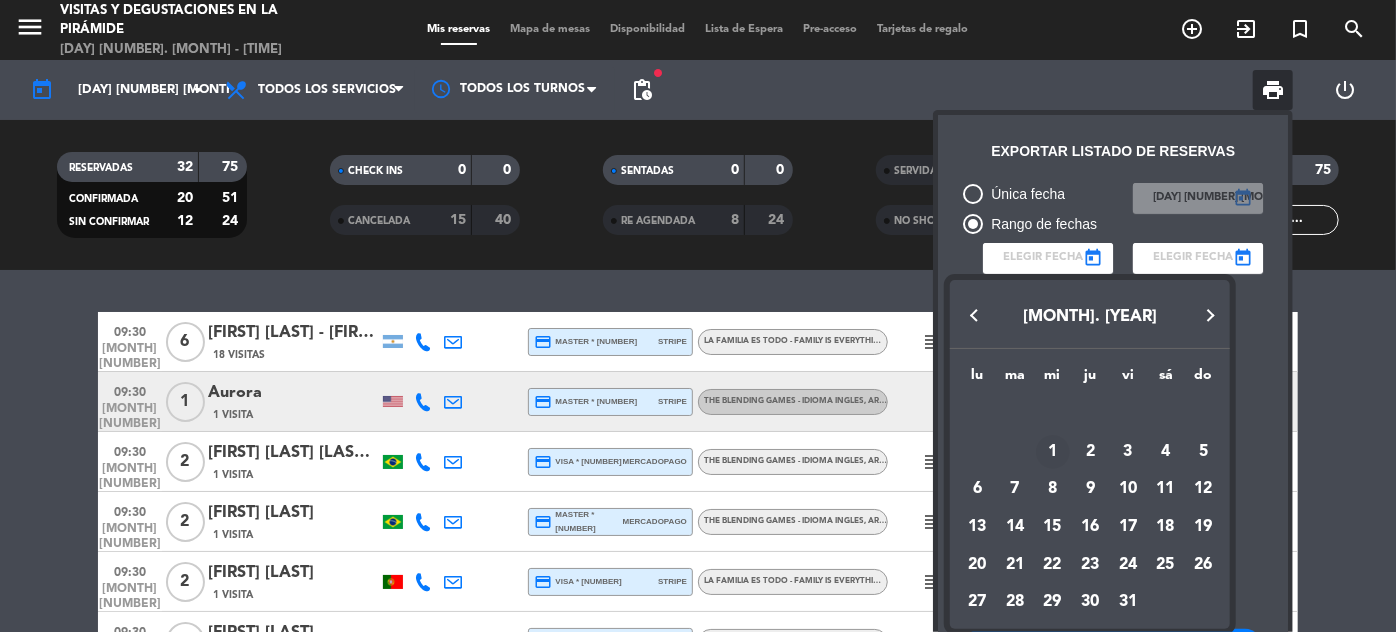 click on "1" at bounding box center [1053, 452] 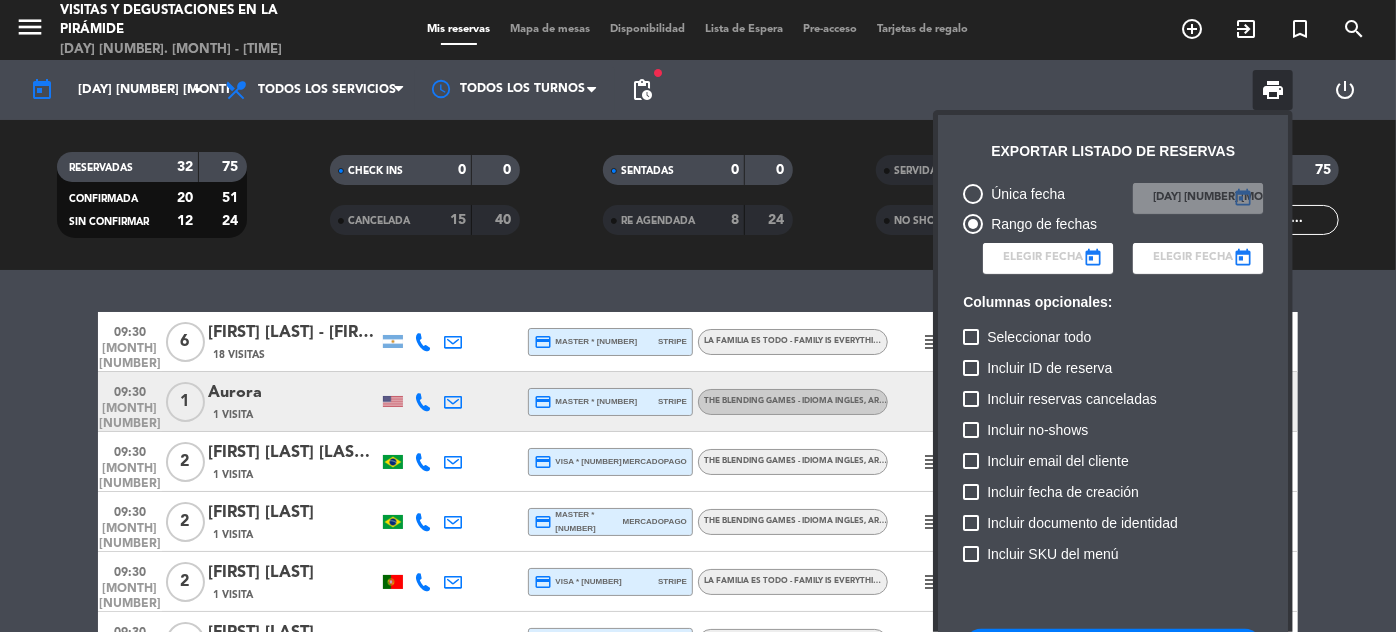 type on "[DAY] [NUMBER] [MONTH]" 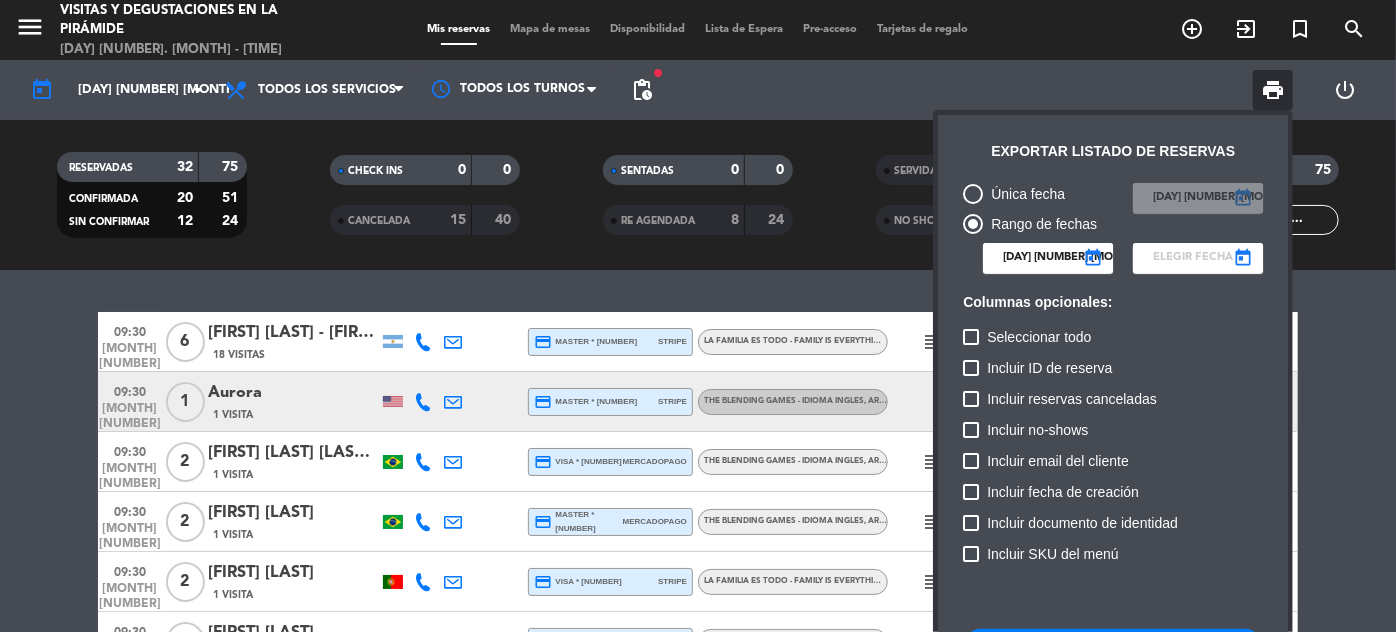click at bounding box center [1198, 258] 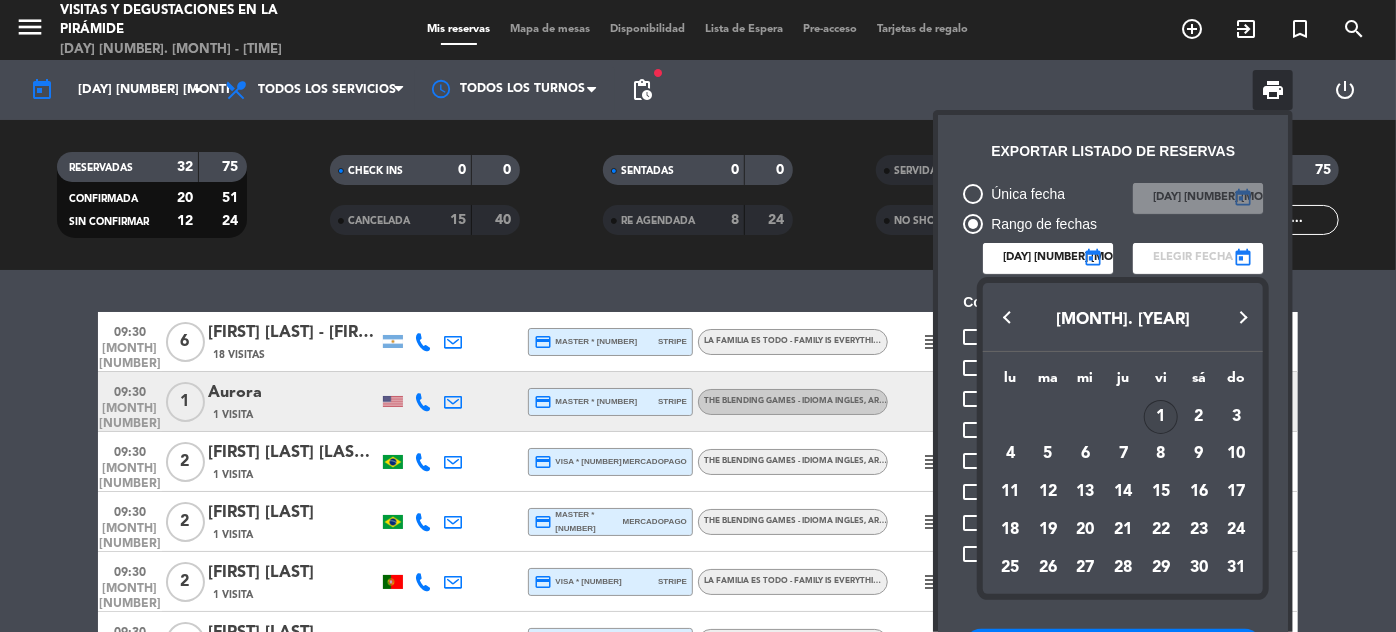 click at bounding box center [1243, 318] 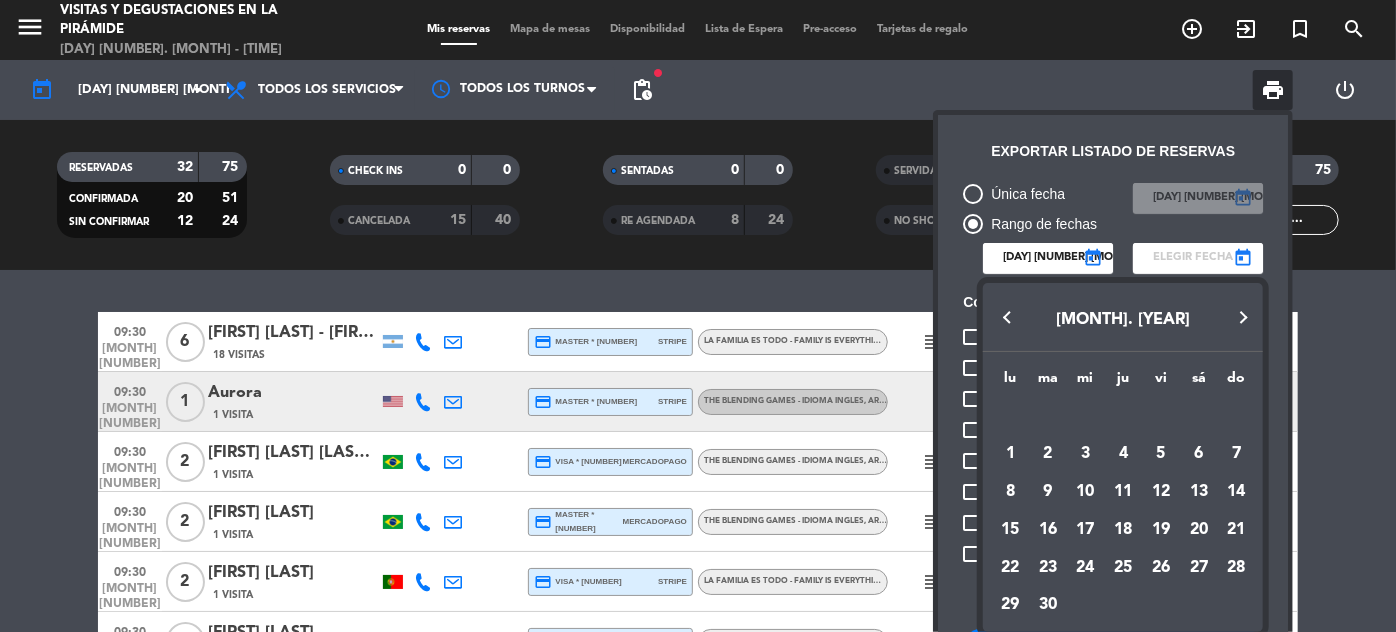 click at bounding box center [1008, 318] 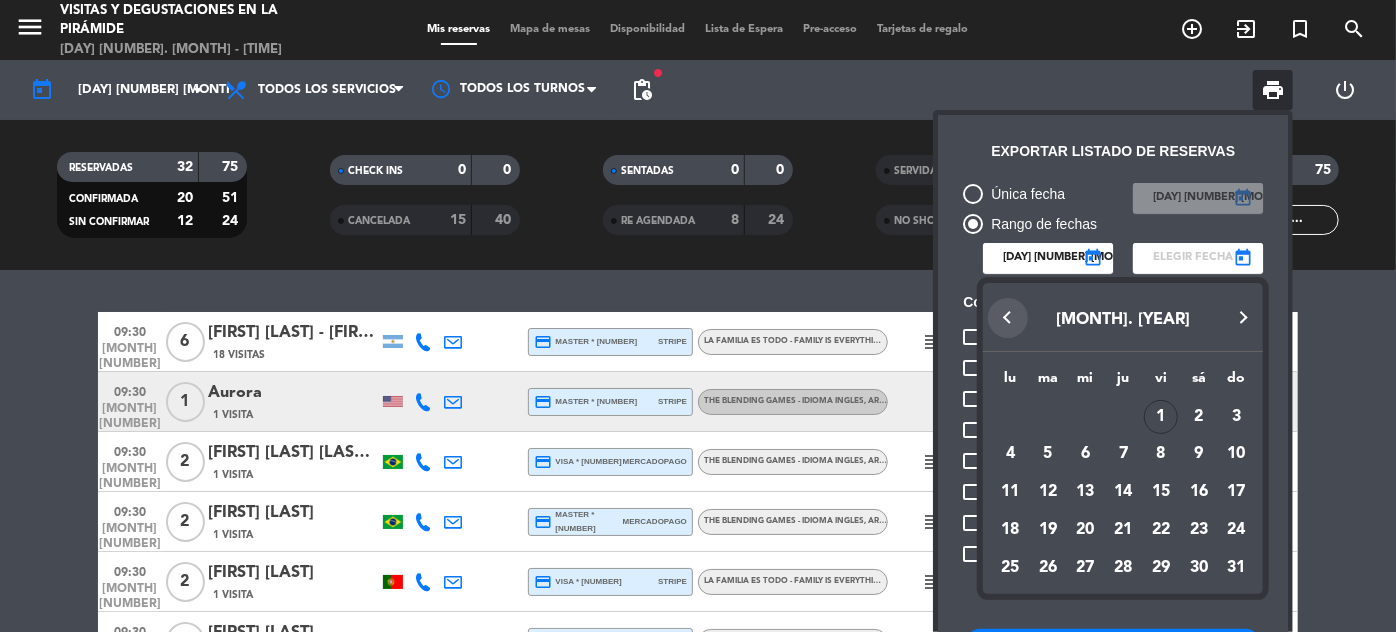 click at bounding box center (1008, 318) 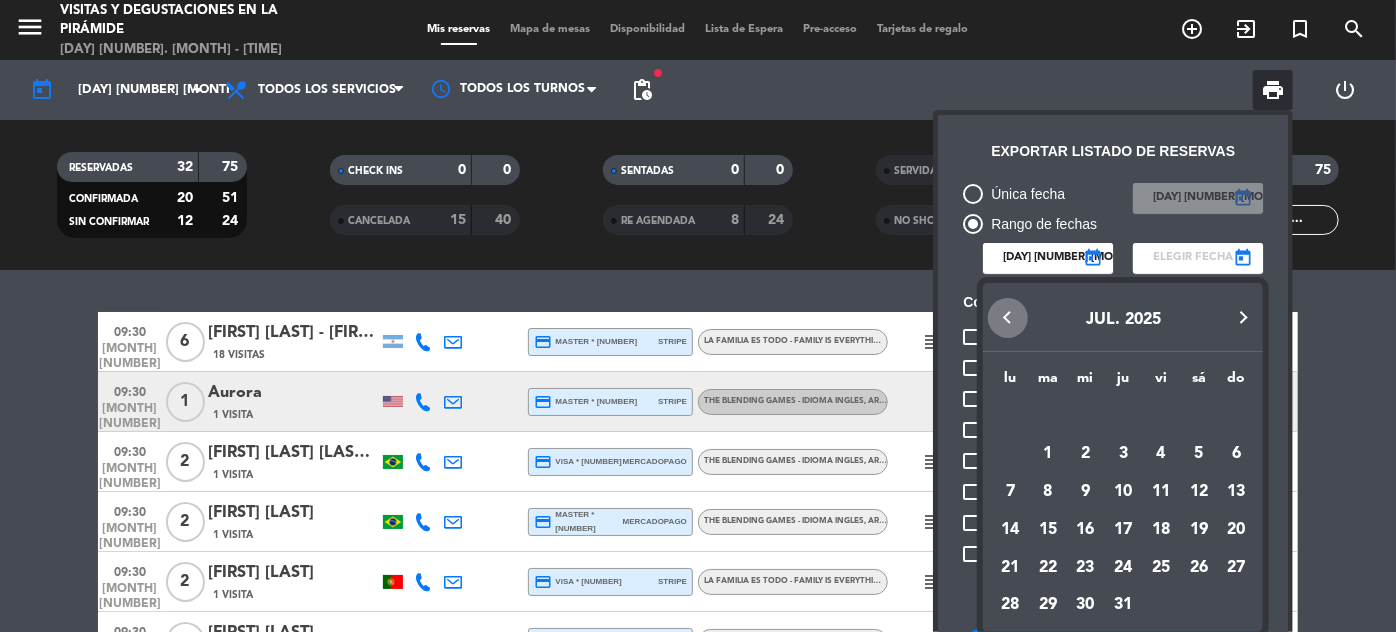 click at bounding box center (1008, 318) 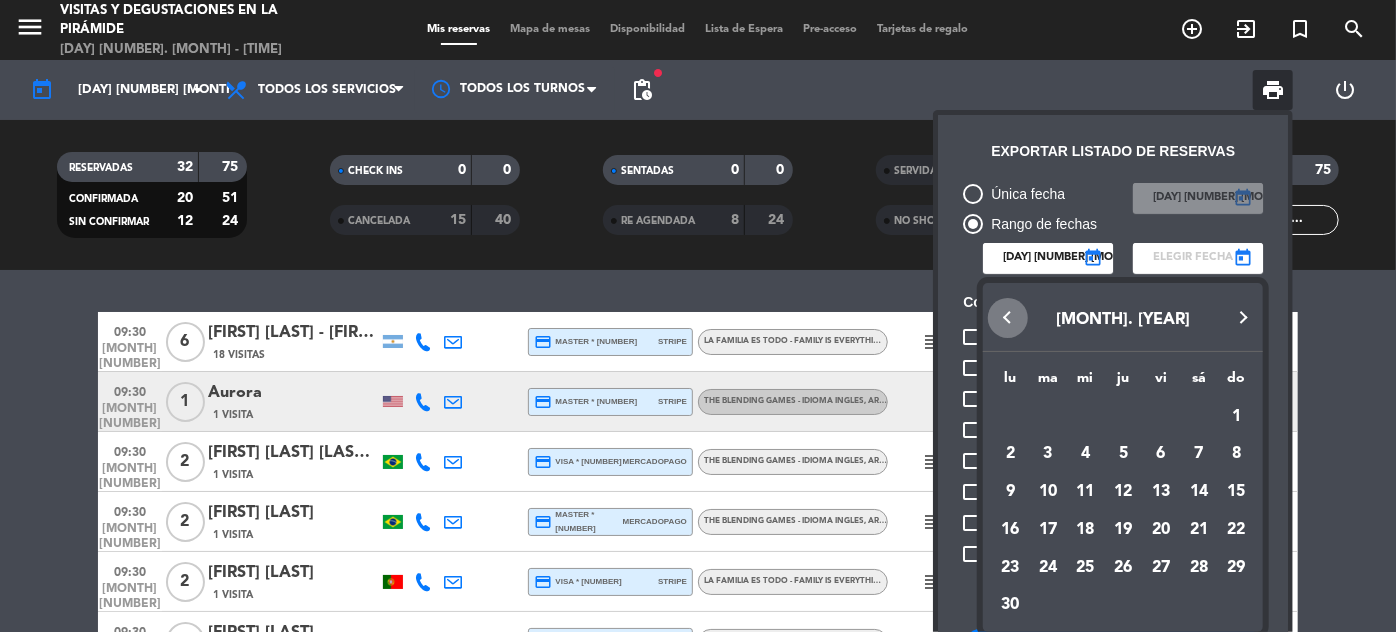 click at bounding box center [1008, 318] 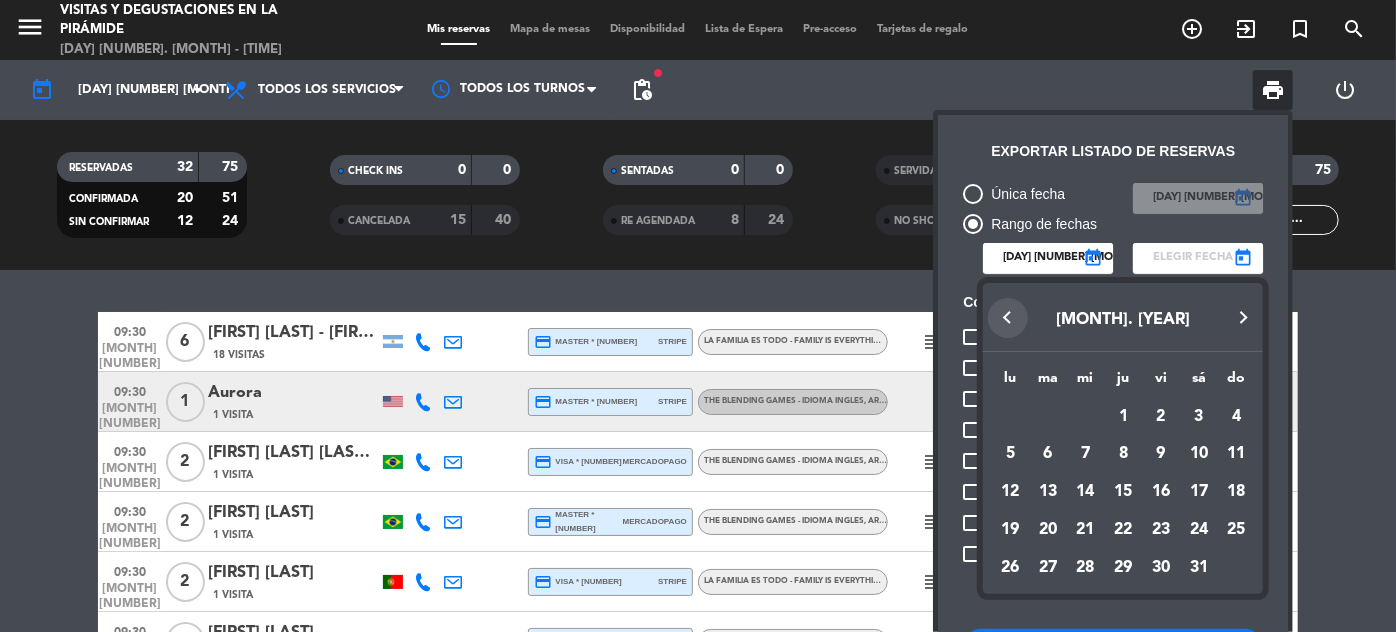 click at bounding box center (1008, 318) 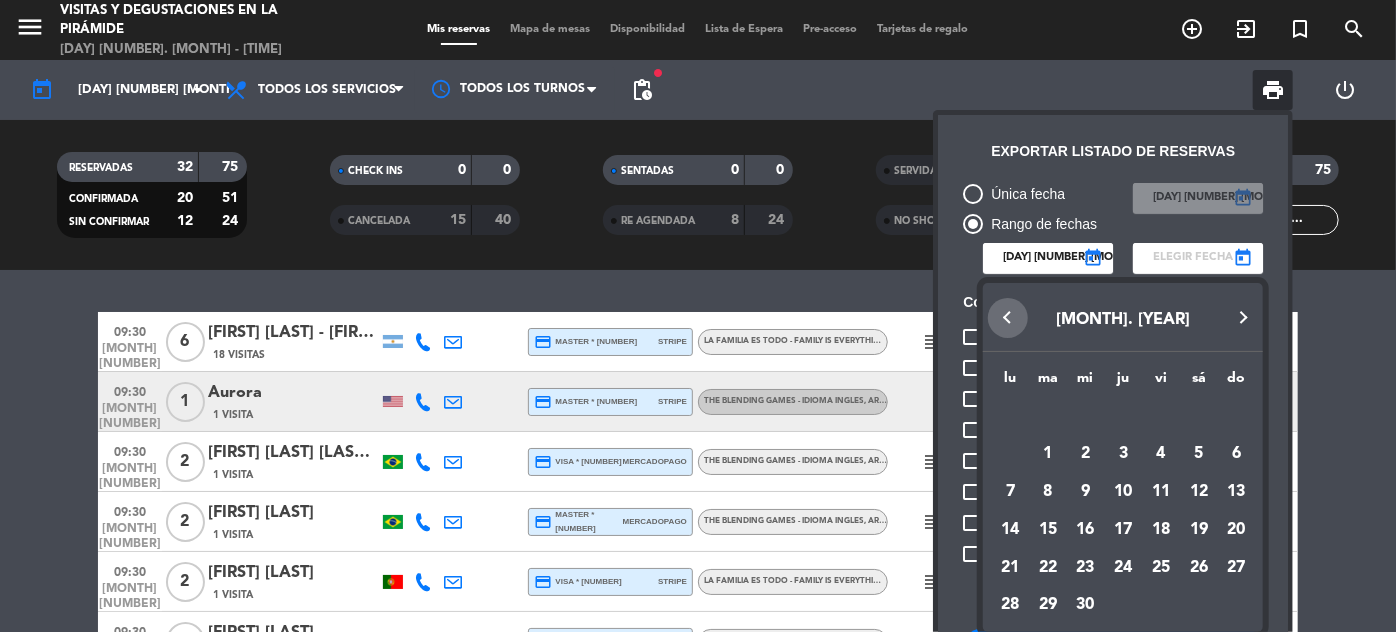 click at bounding box center (1008, 318) 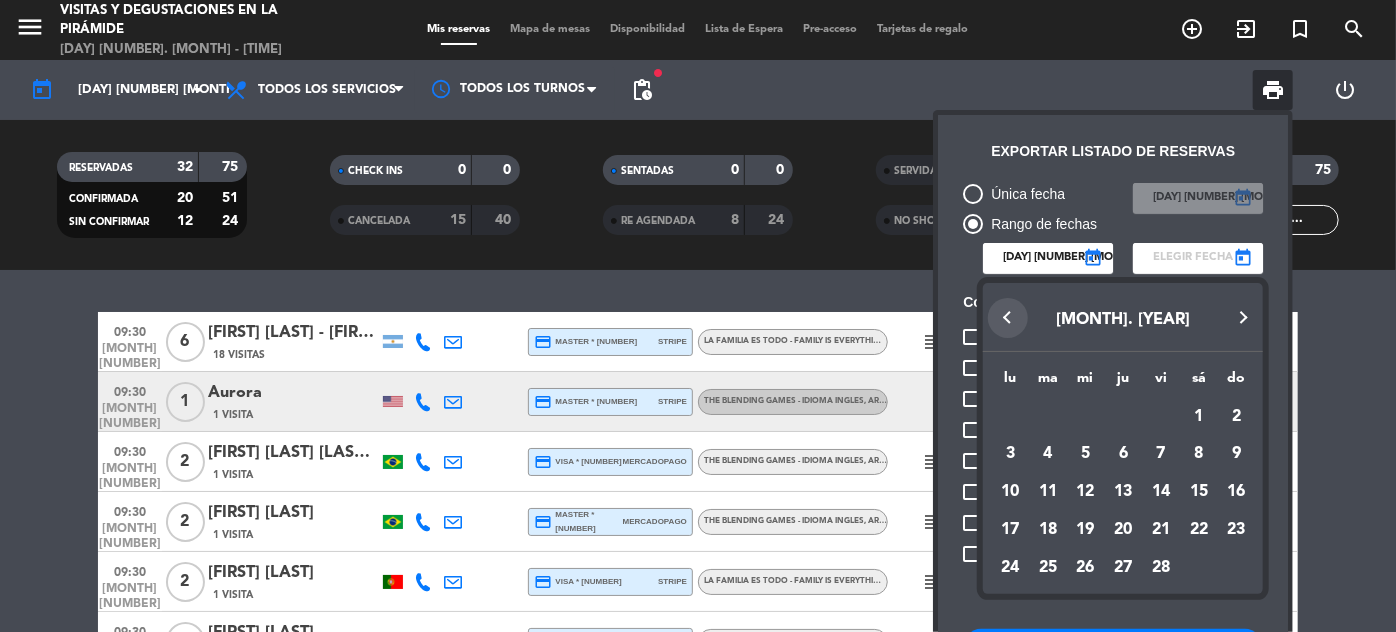 click at bounding box center [1008, 318] 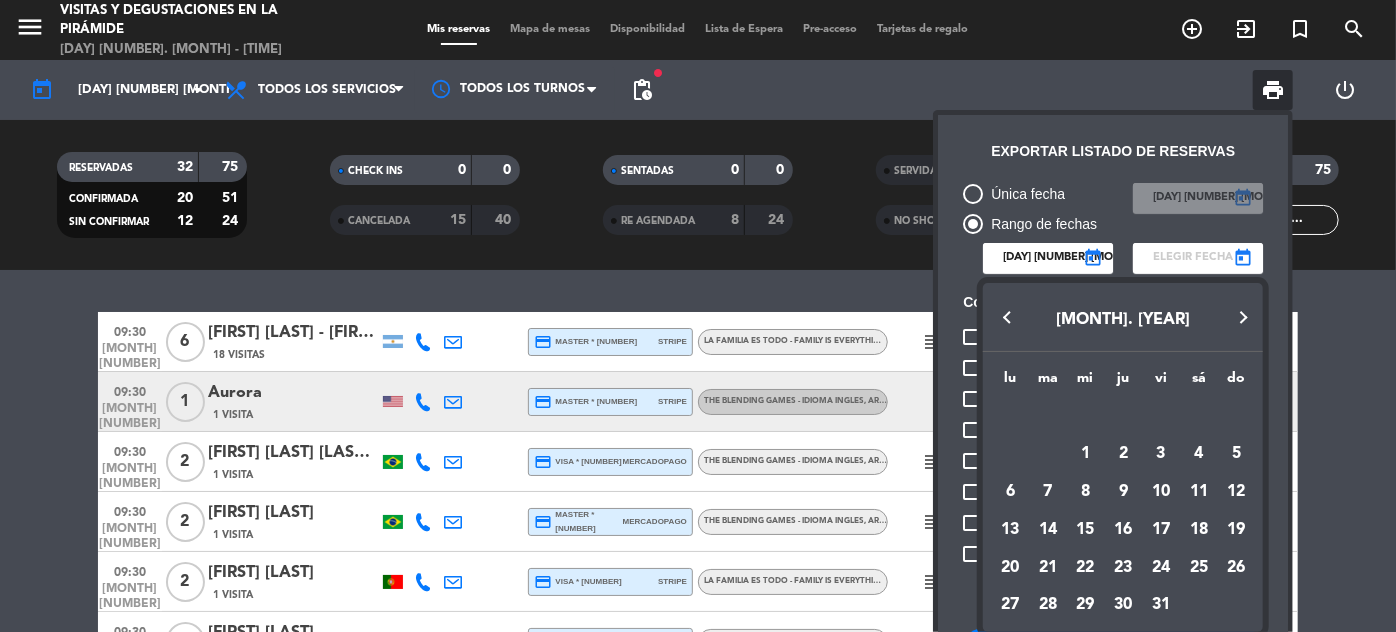 click at bounding box center (1243, 318) 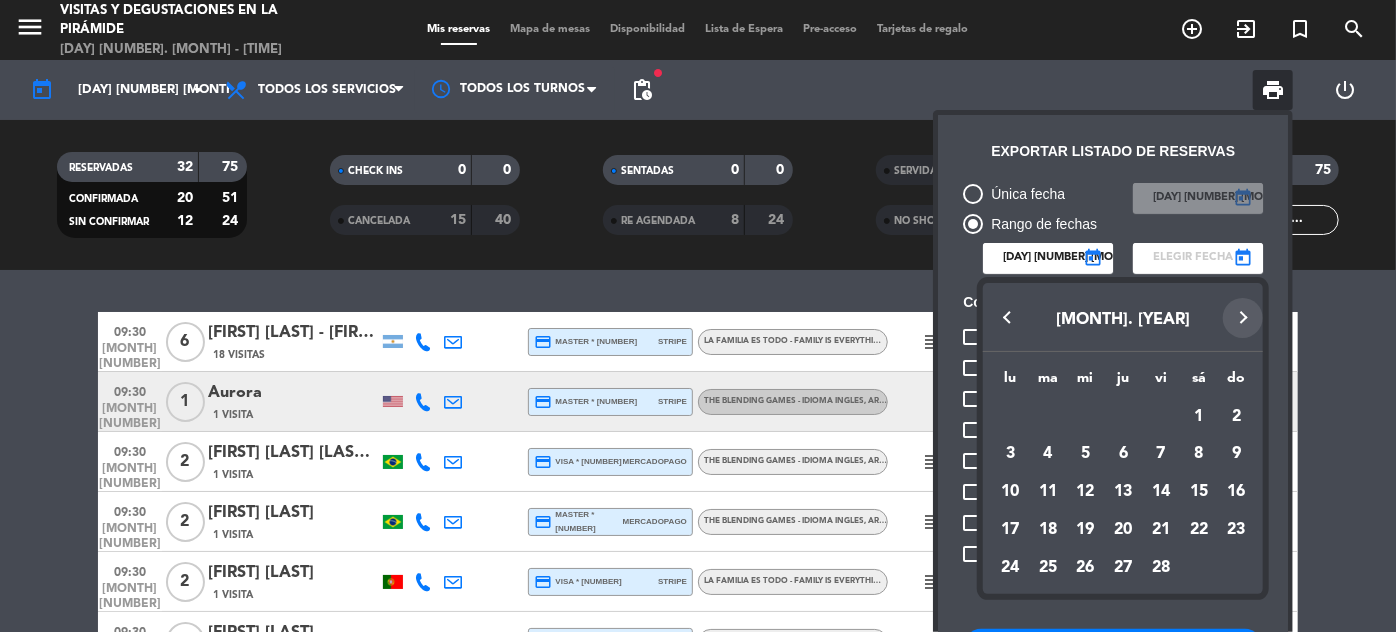 click at bounding box center (1243, 318) 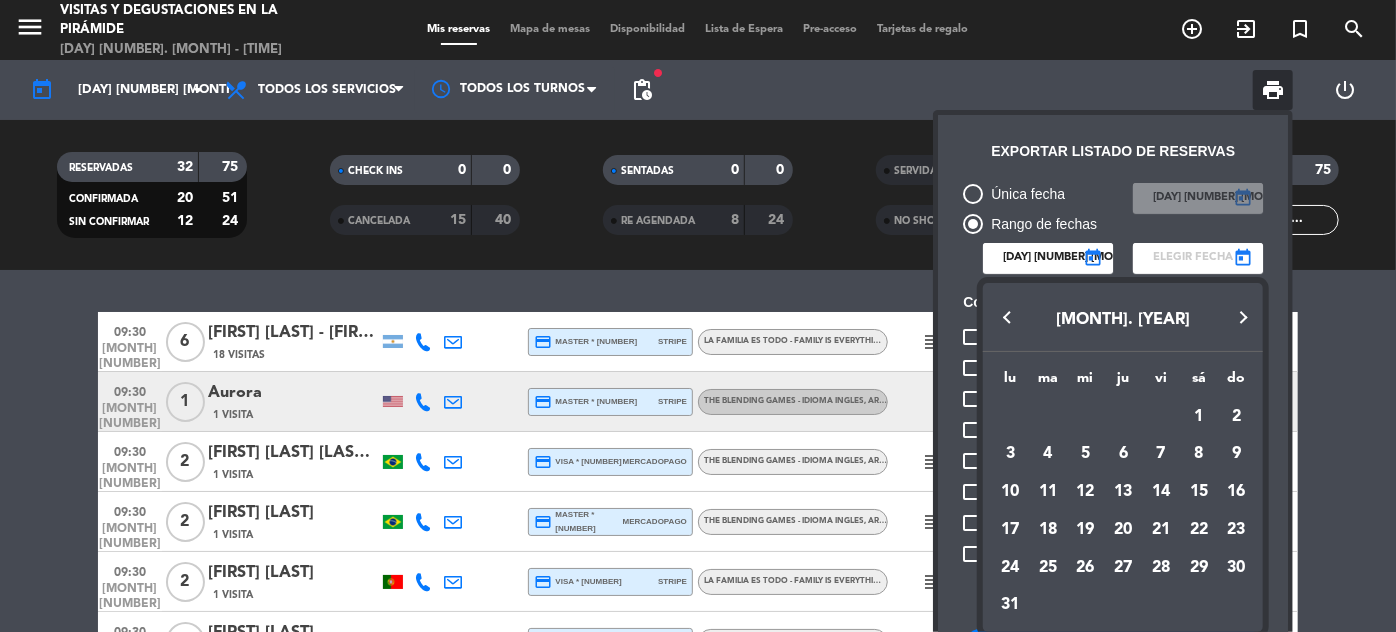 click on "31" at bounding box center [1010, 605] 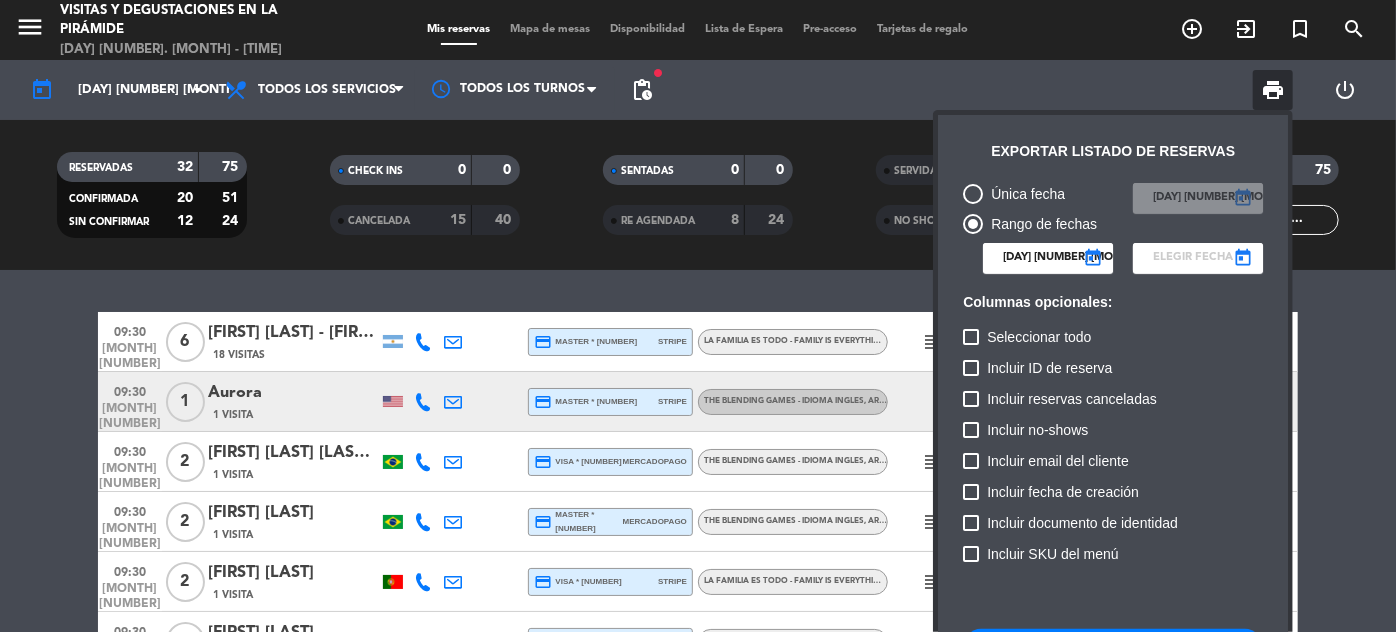 type on "[DAY] [NUMBER] [MONTH]" 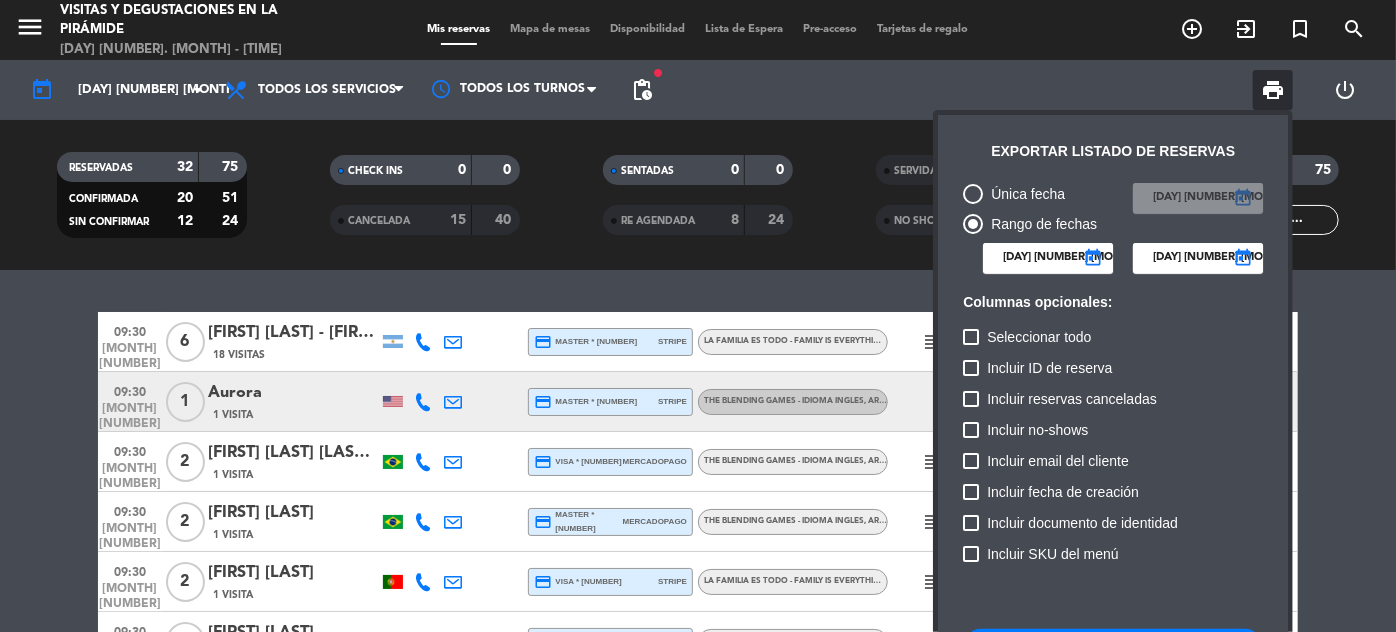 click on "Seleccionar todo" at bounding box center [1039, 337] 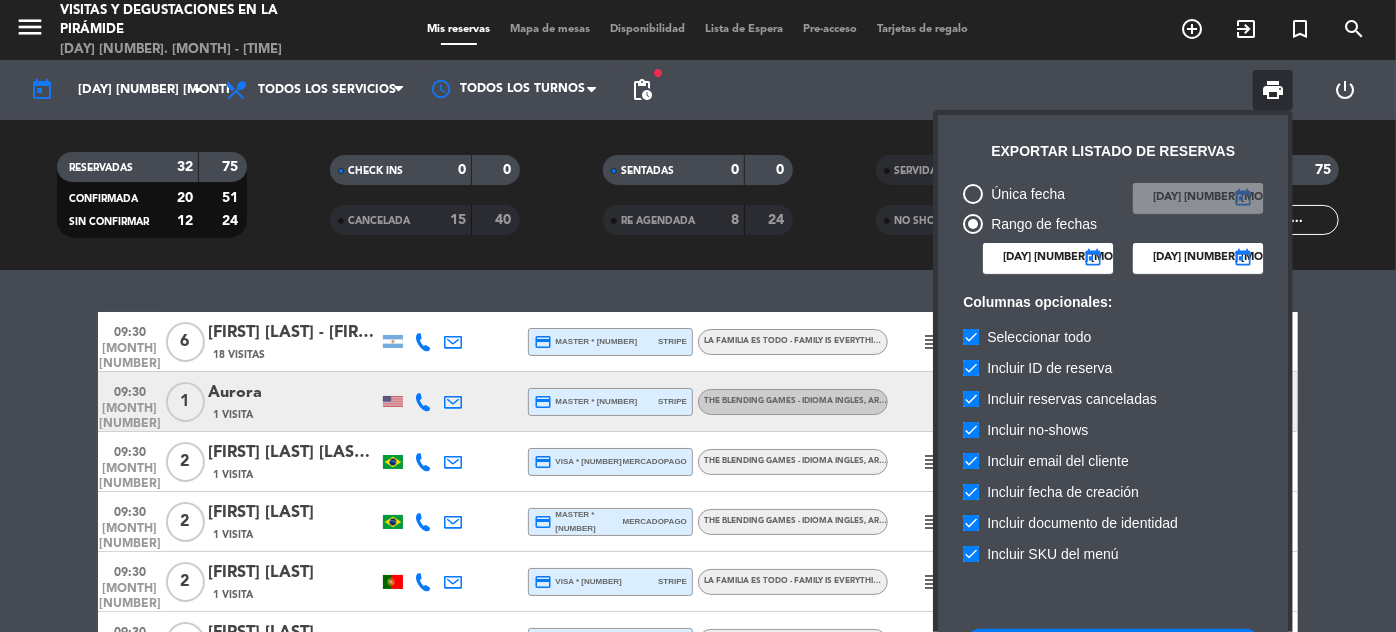 click on "Incluir ID de reserva" at bounding box center [1049, 368] 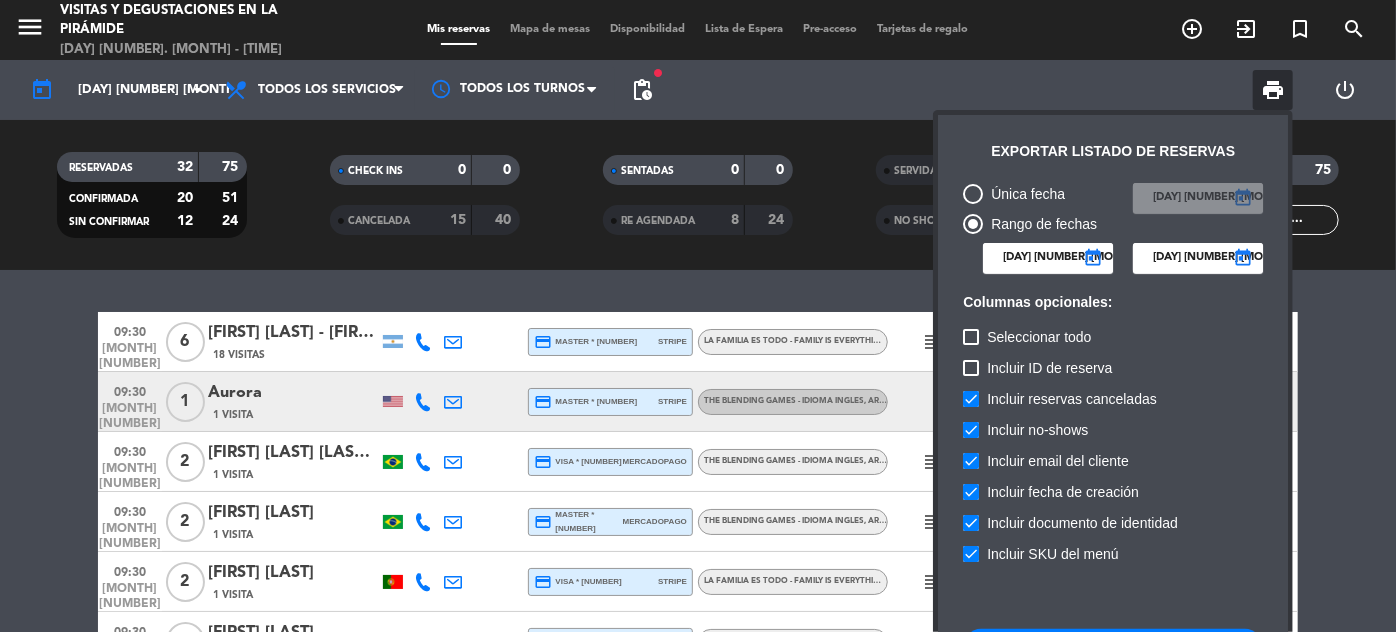 click on "Incluir reservas canceladas" at bounding box center [1072, 399] 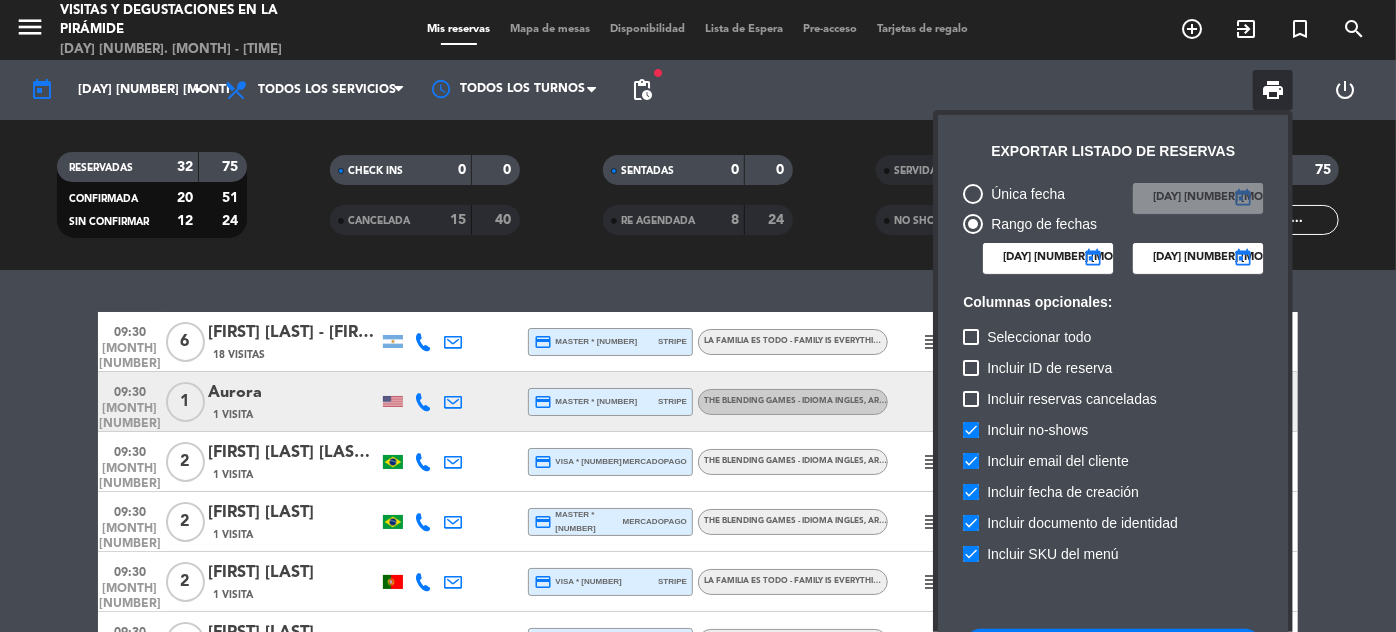 click on "Incluir no-shows" at bounding box center [1037, 430] 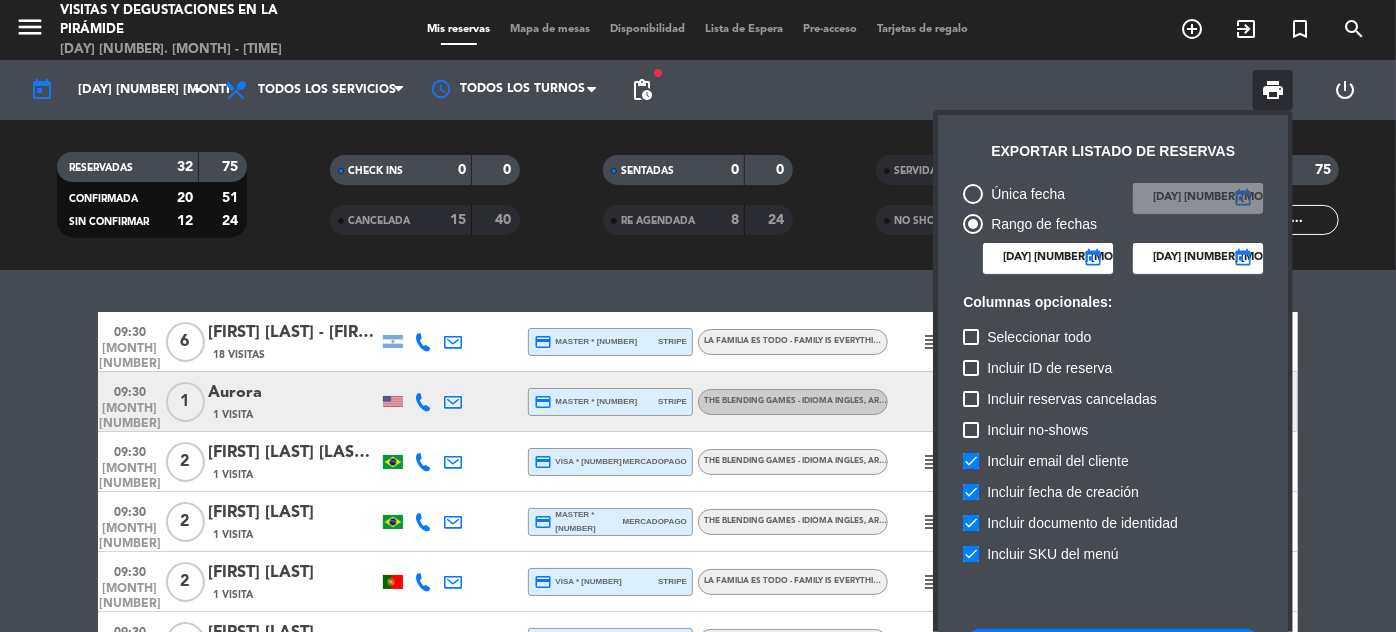 click on "Incluir fecha de creación" at bounding box center [1063, 492] 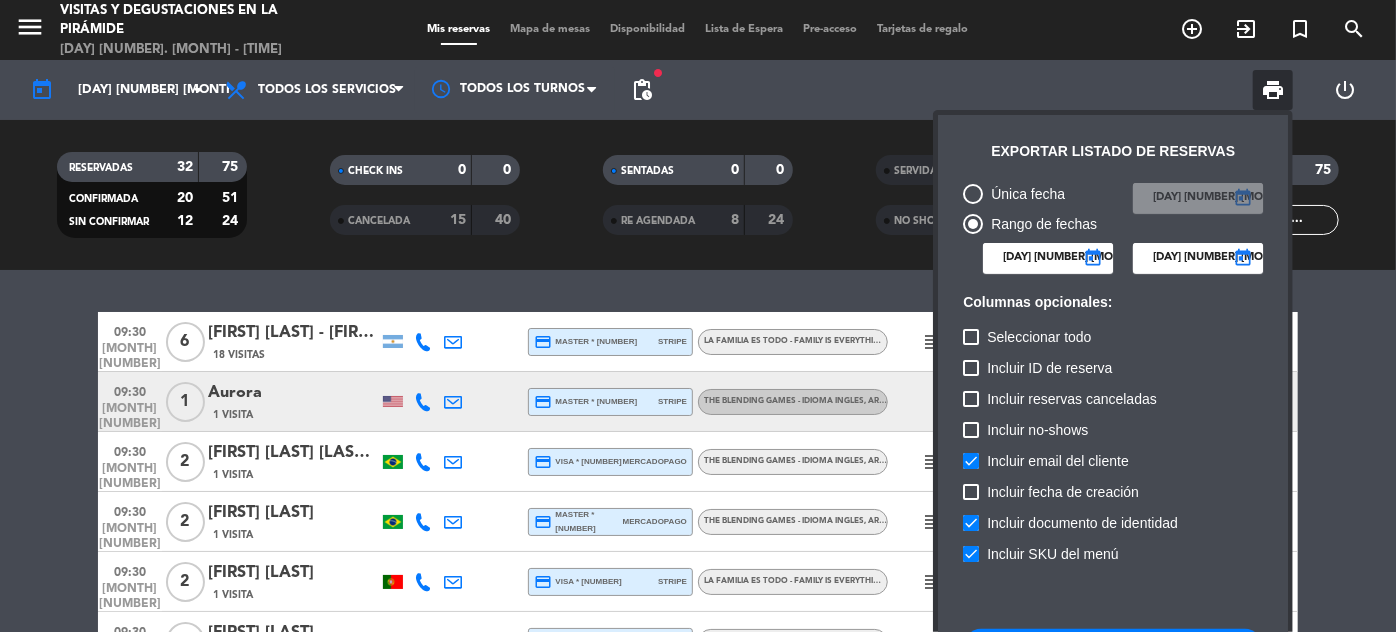 click on "Incluir documento de identidad" at bounding box center (1082, 523) 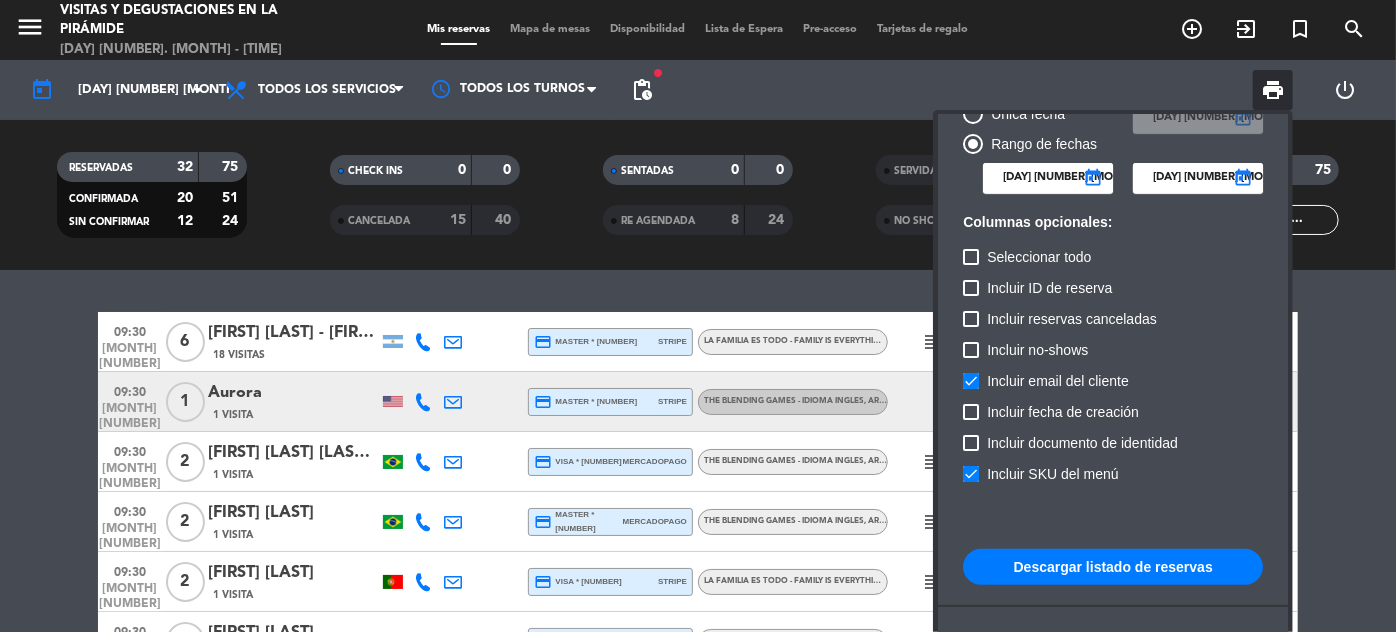 scroll, scrollTop: 122, scrollLeft: 0, axis: vertical 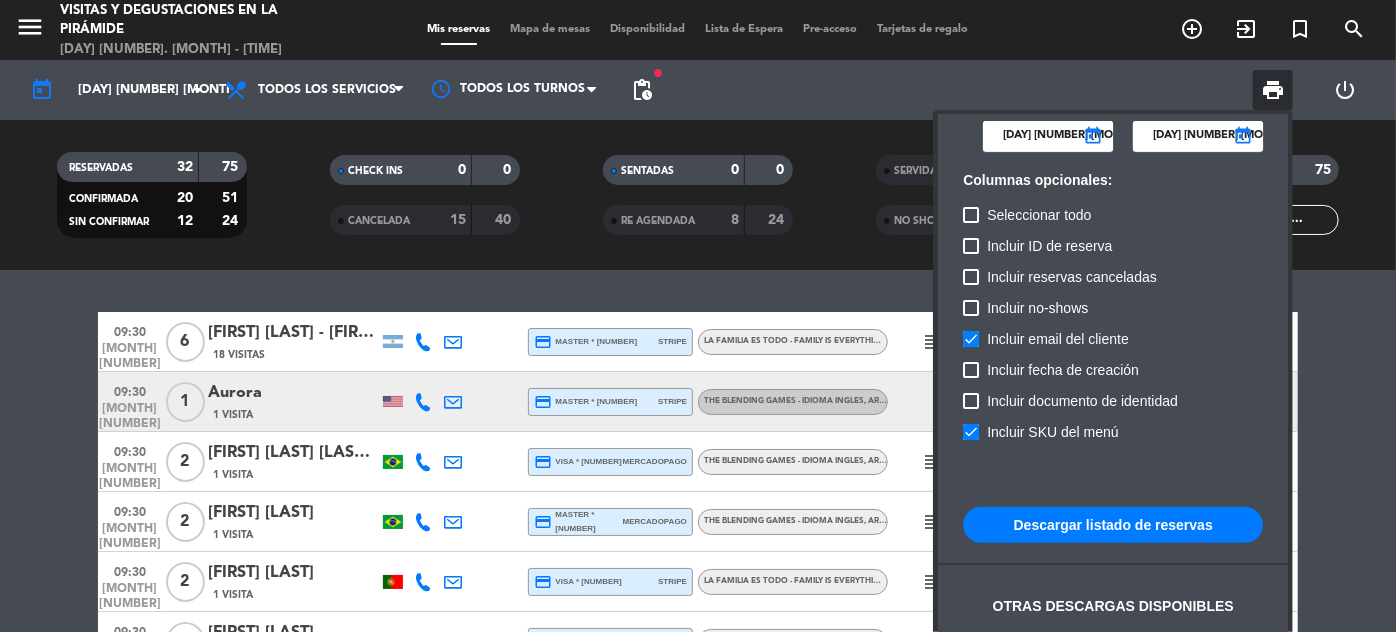 click on "Descargar listado de reservas" at bounding box center (1113, 525) 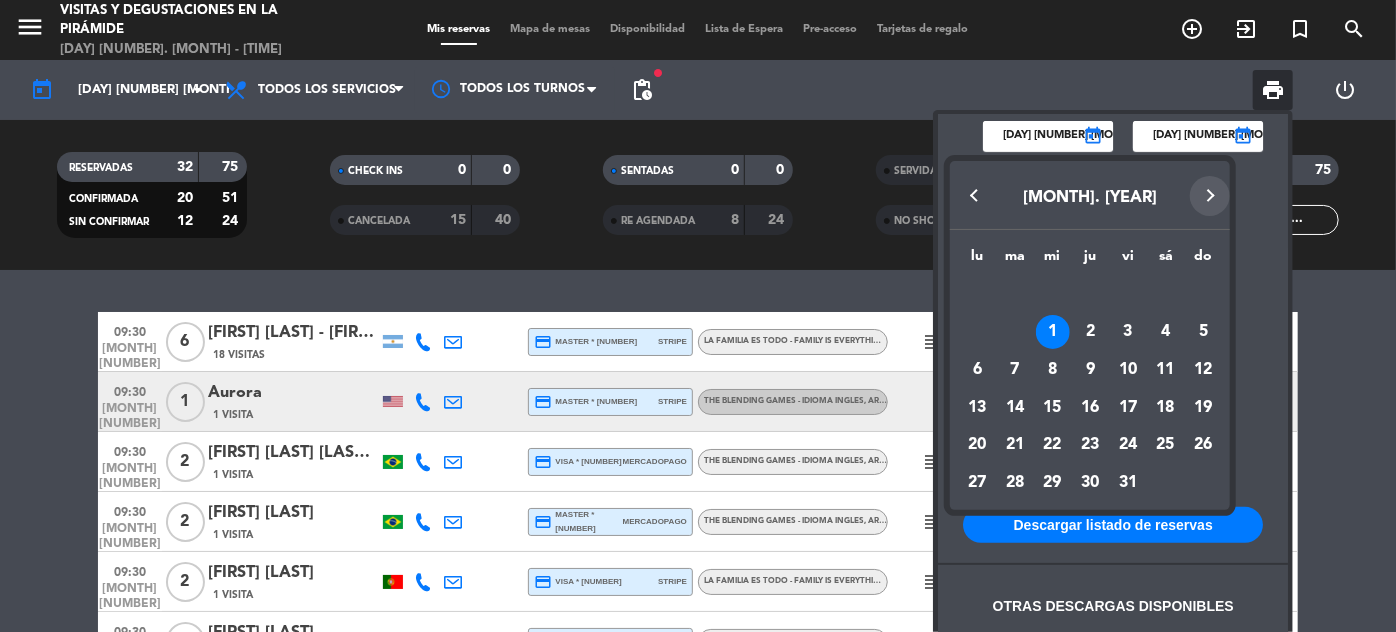 click at bounding box center [1210, 196] 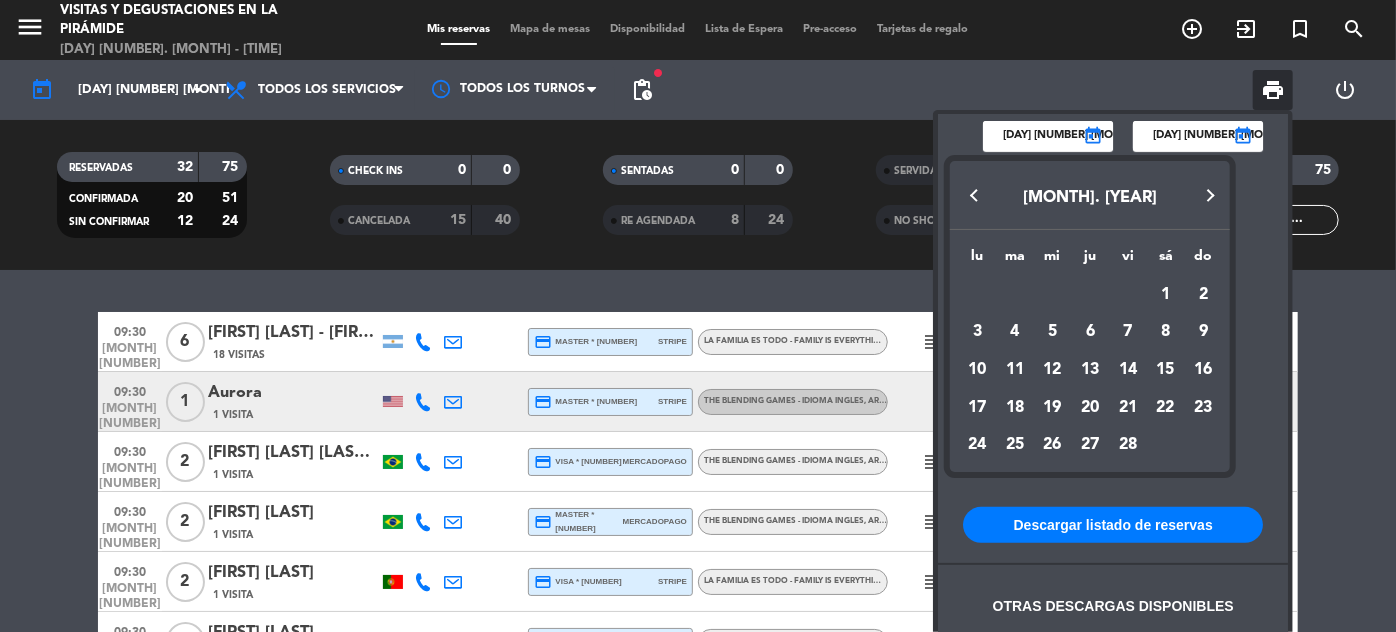 click at bounding box center [1210, 196] 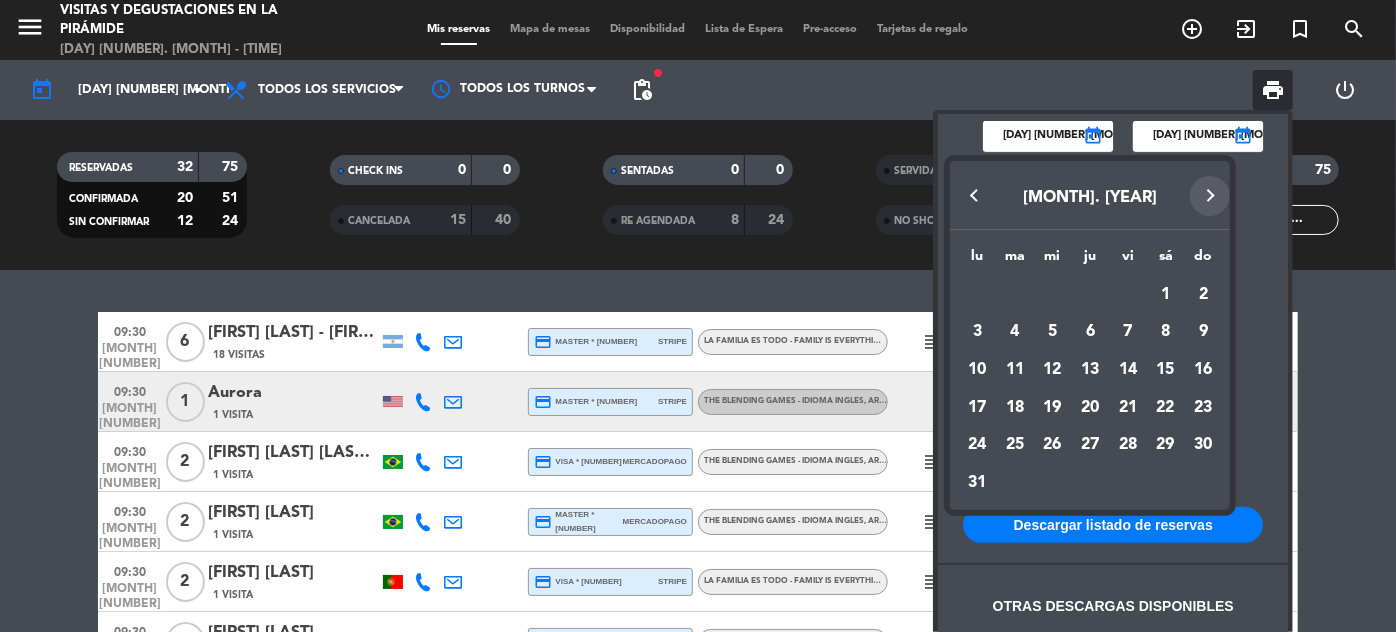 click at bounding box center [1210, 196] 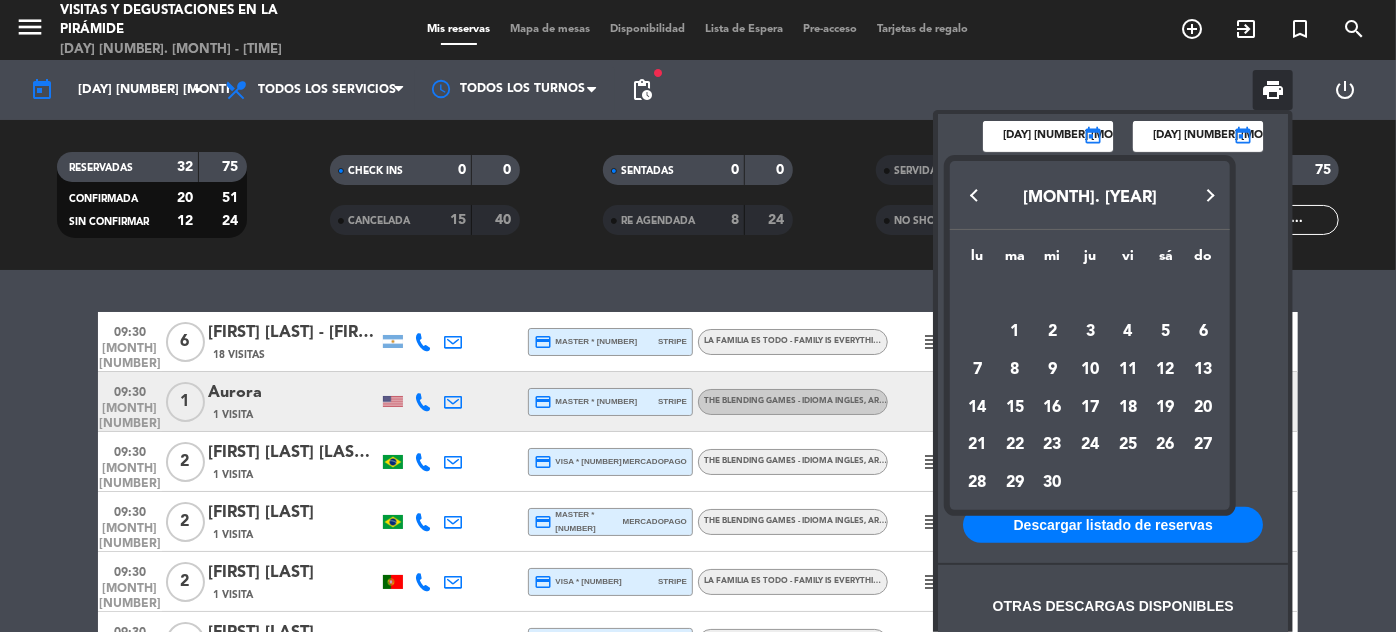 click on "1" at bounding box center (1015, 332) 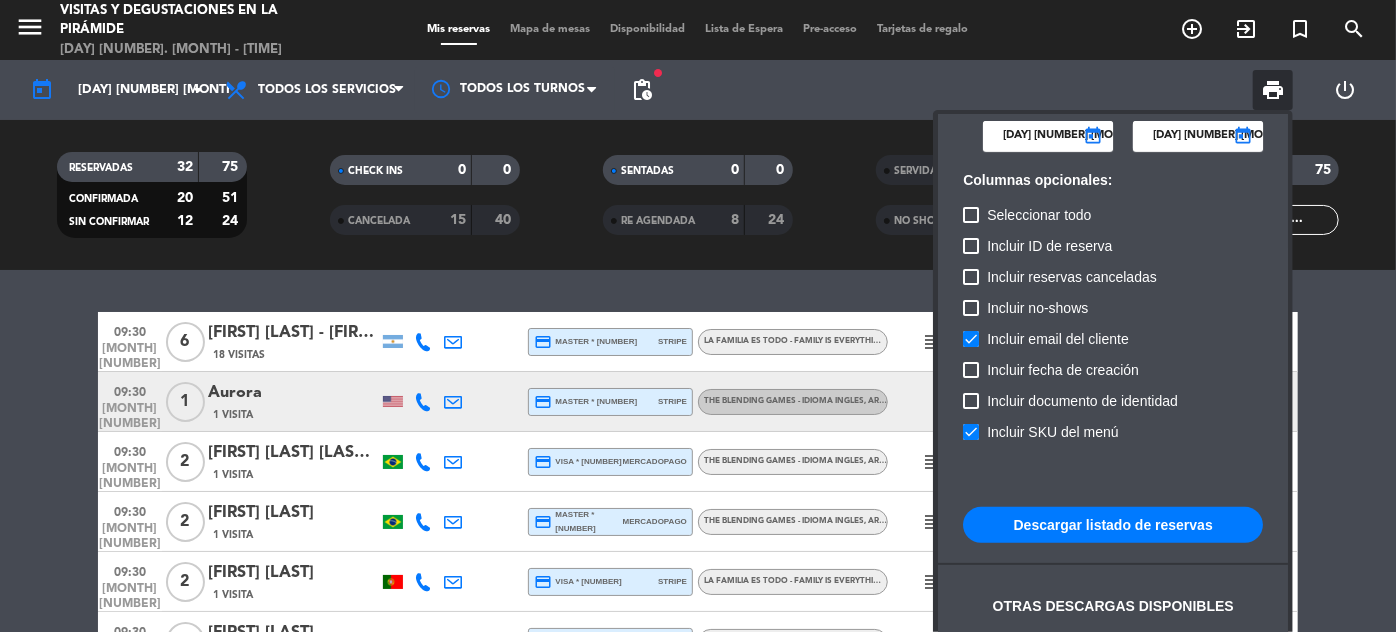 type on "[MONTH] [NUMBER]. [MONTH]" 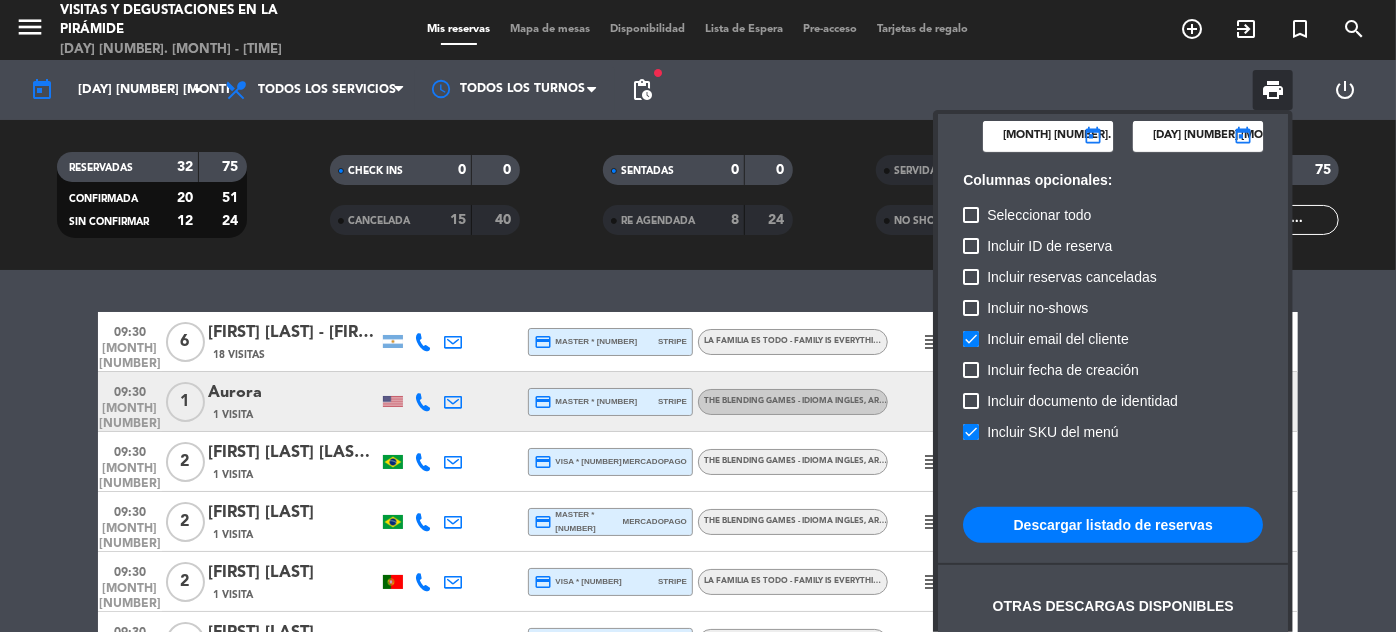 click on "today" at bounding box center (1243, 136) 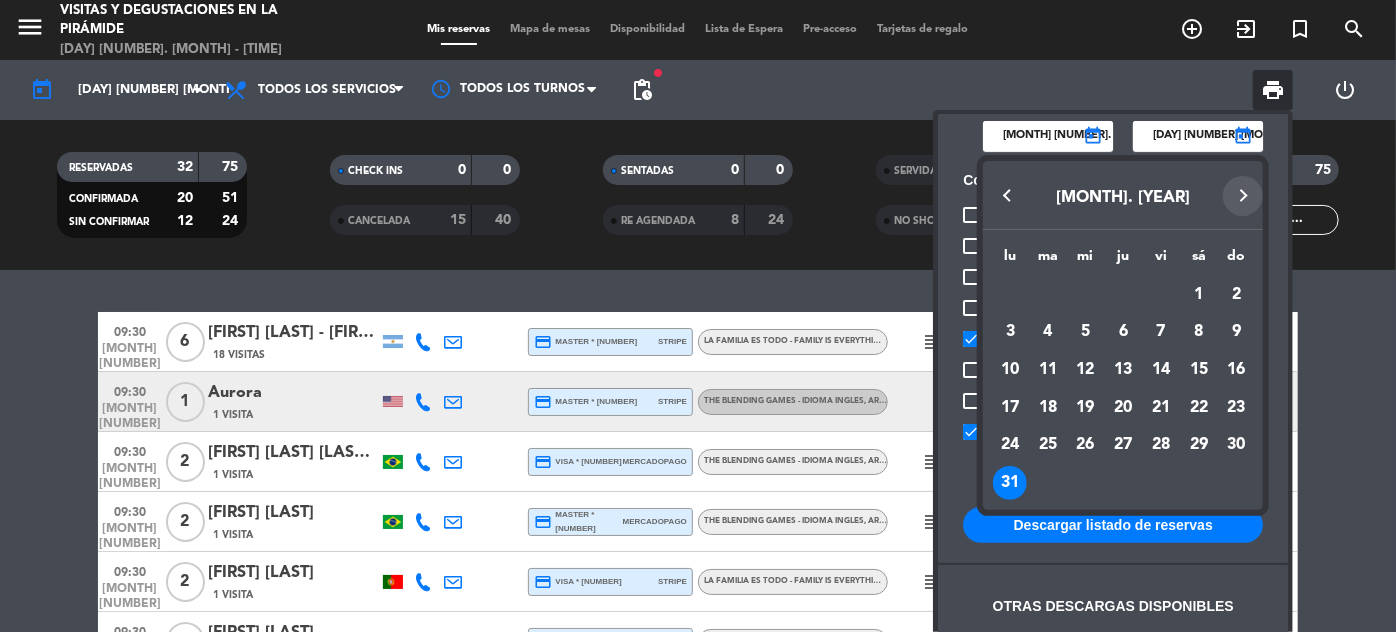 click at bounding box center (1243, 196) 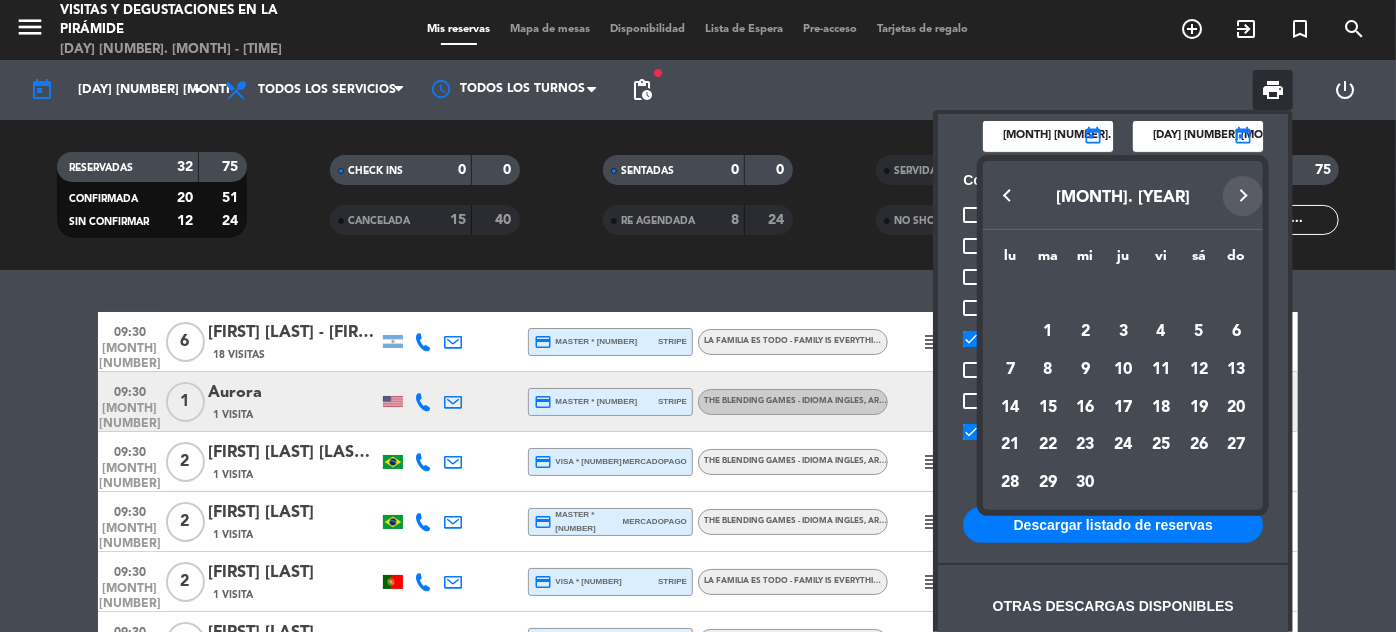 click at bounding box center [1243, 196] 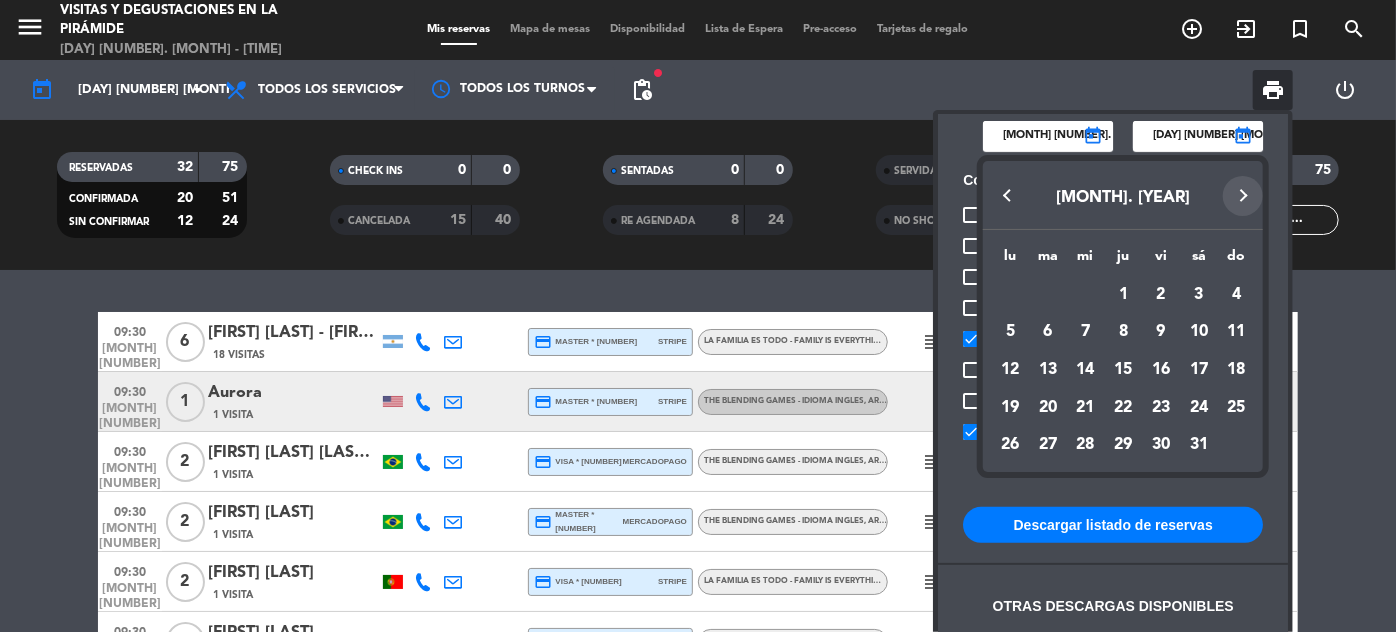click at bounding box center (1243, 196) 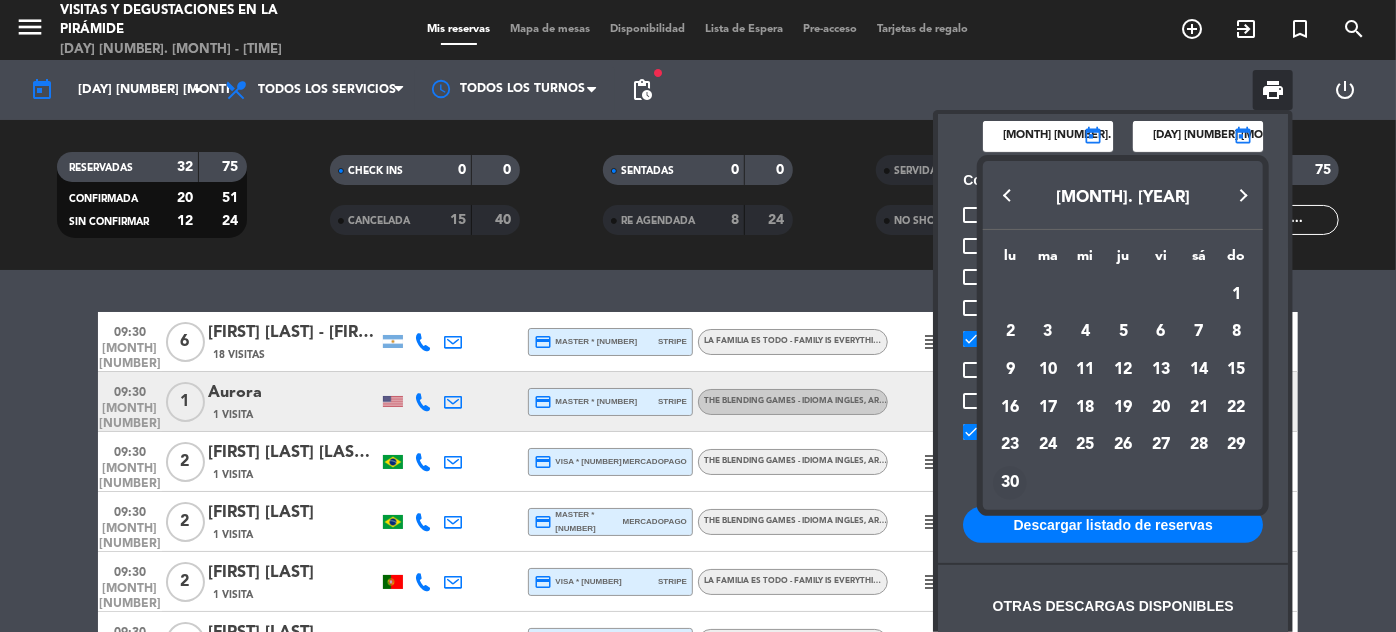 click on "30" at bounding box center (1010, 483) 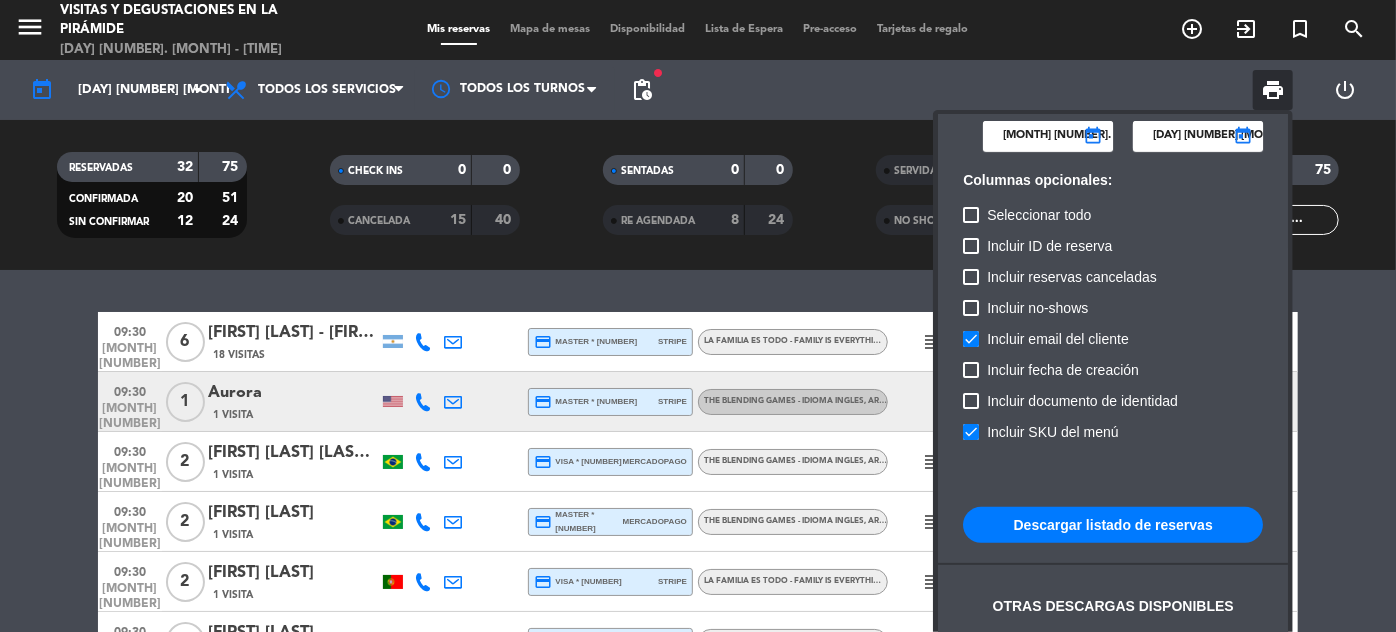type on "[DAY] [NUMBER] [MONTH]" 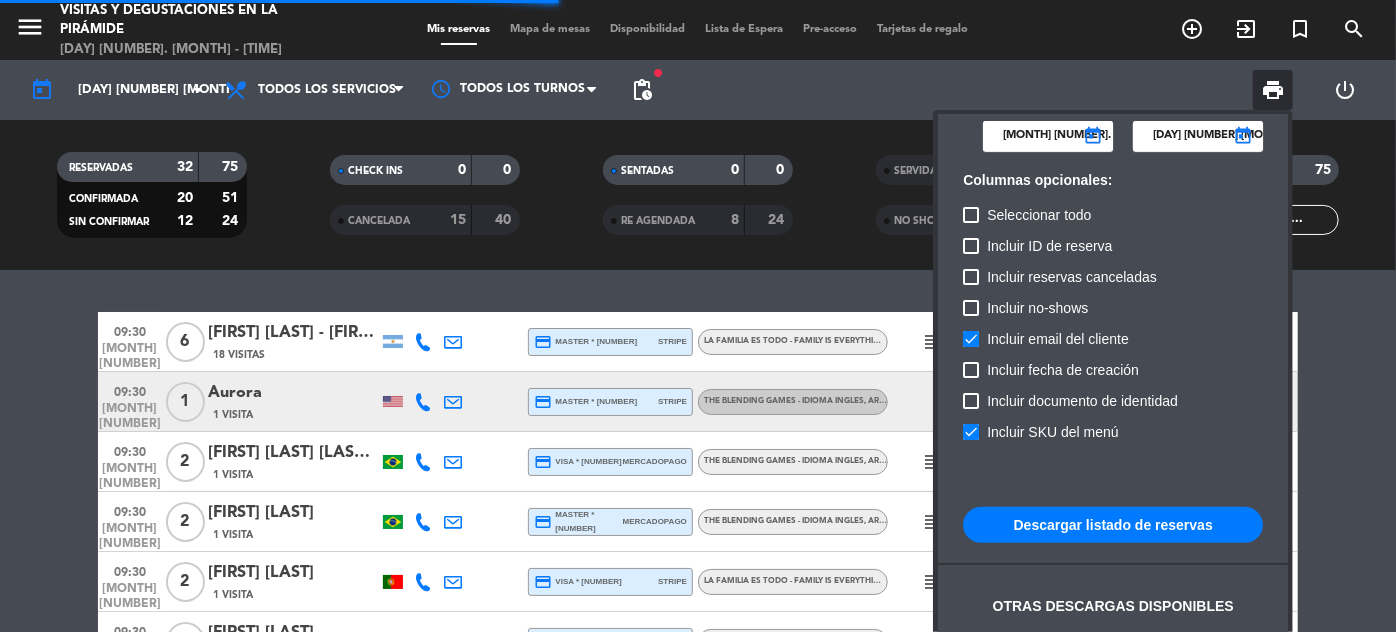 type 